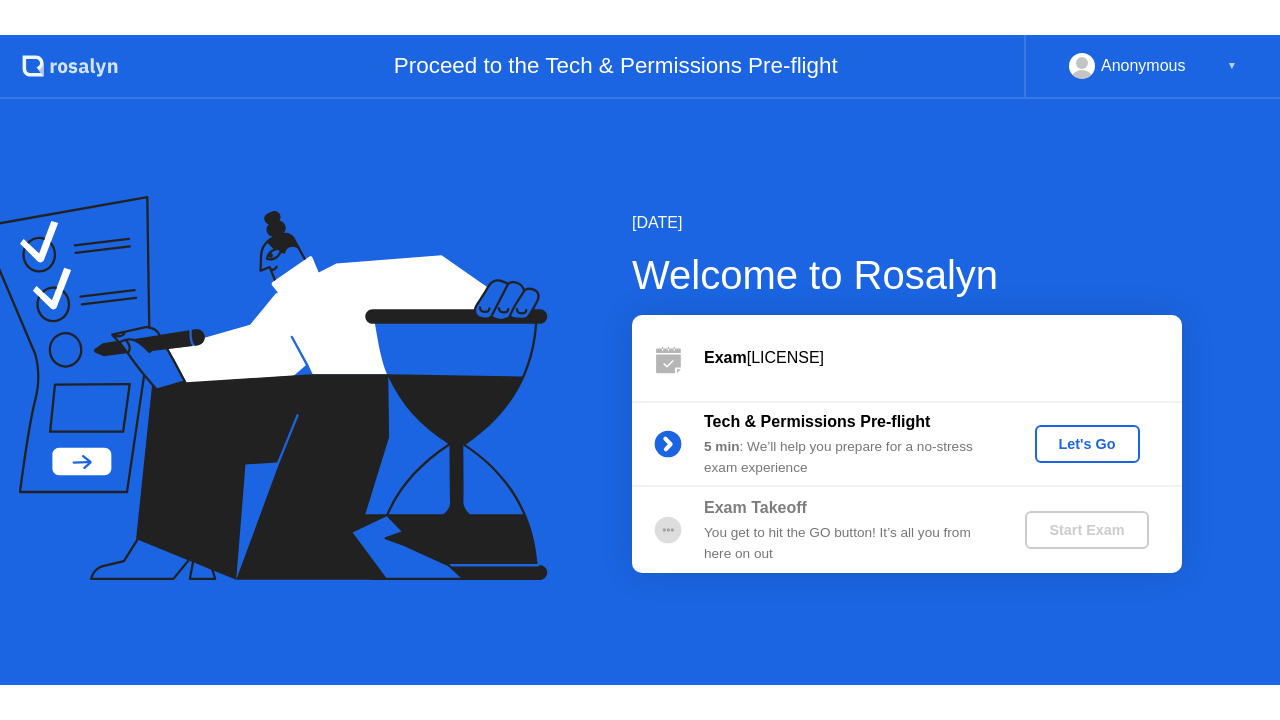 scroll, scrollTop: 0, scrollLeft: 0, axis: both 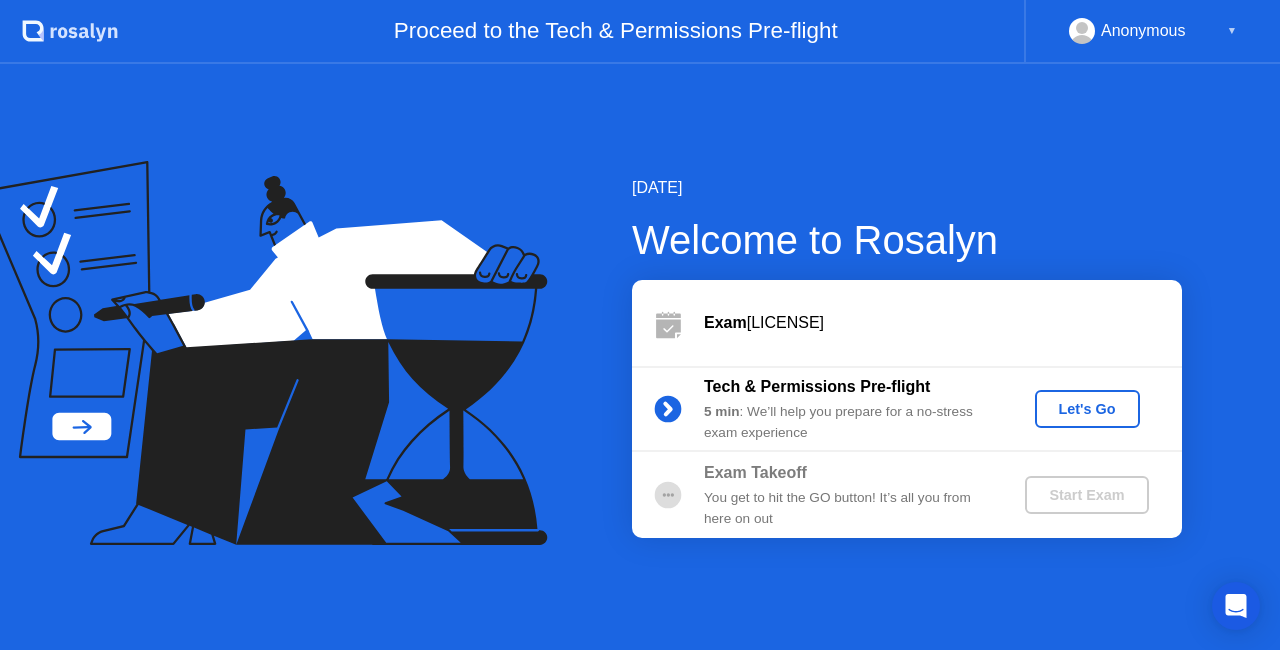 click on "Let's Go" 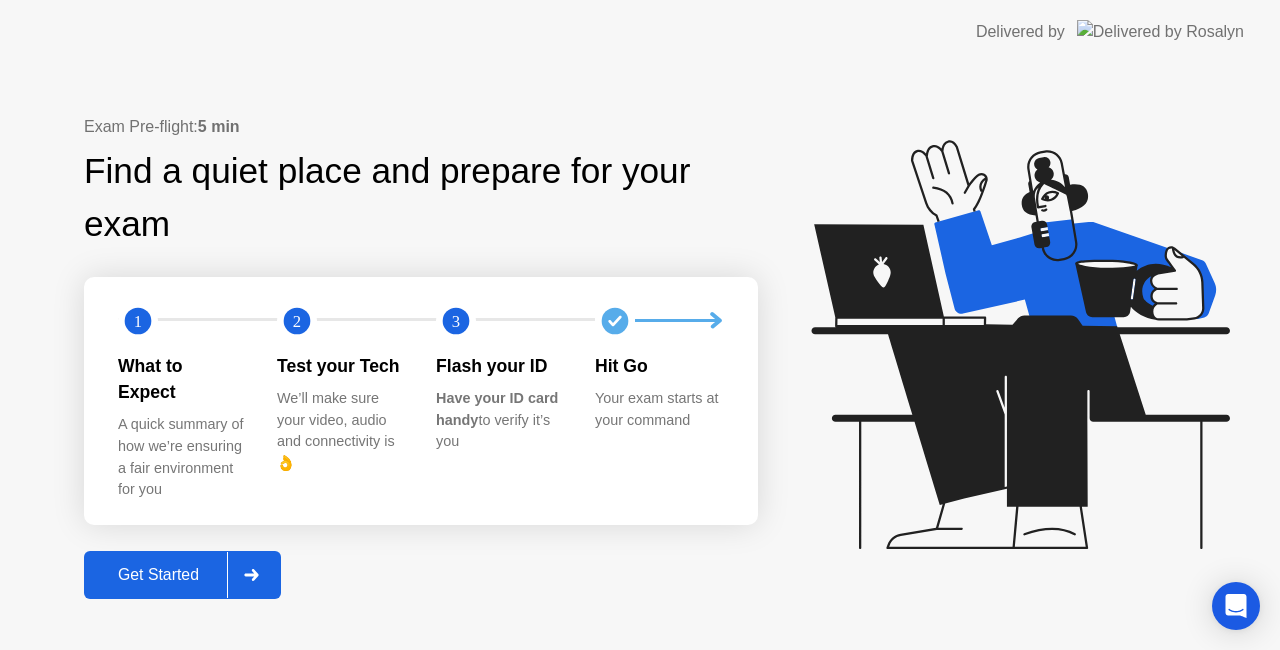 click 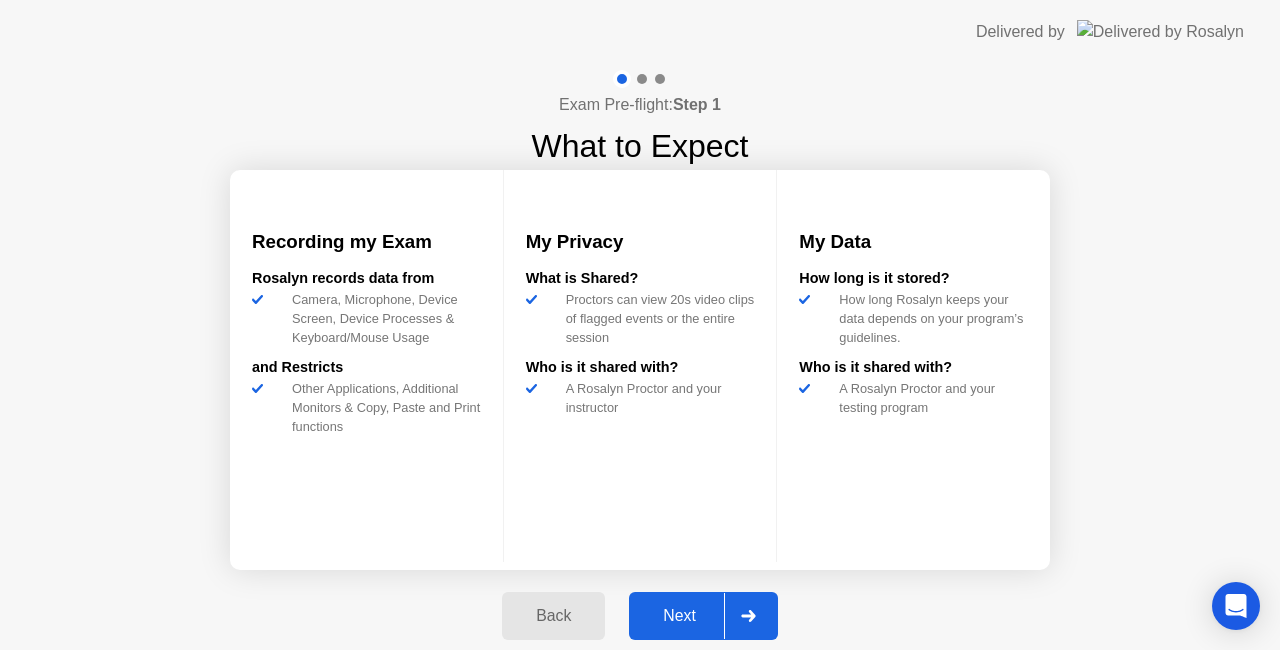 click on "A Rosalyn Proctor and your instructor" 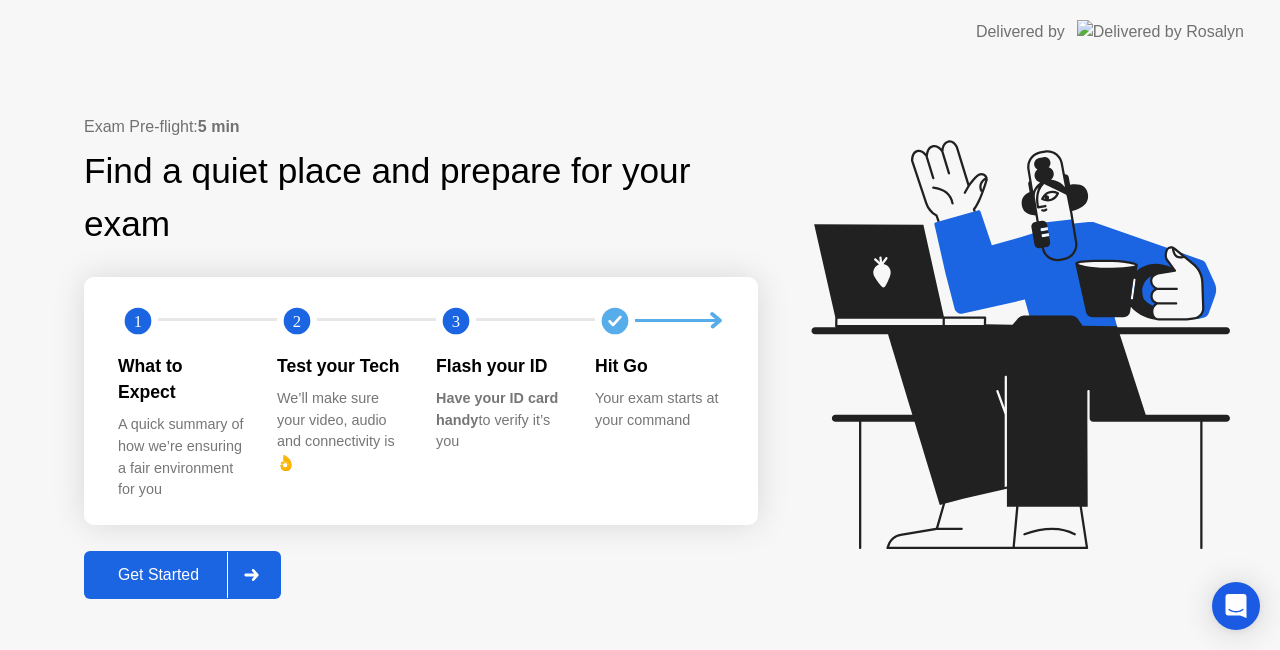 click on "Hit Go" 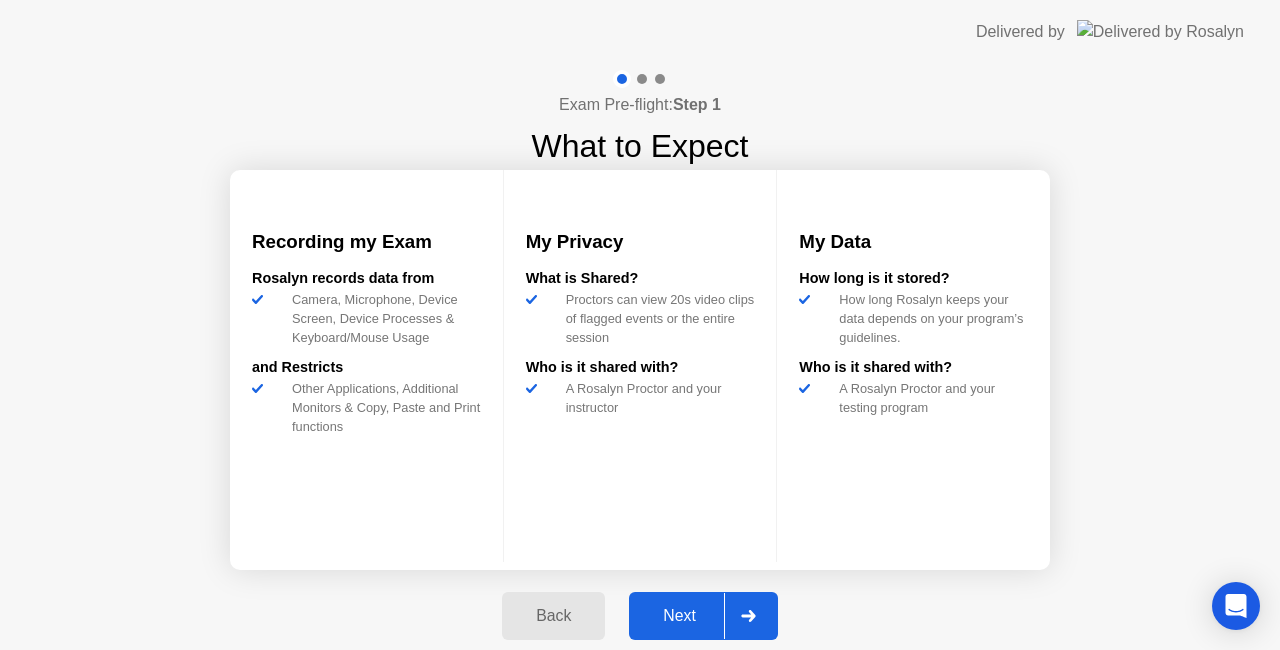 click 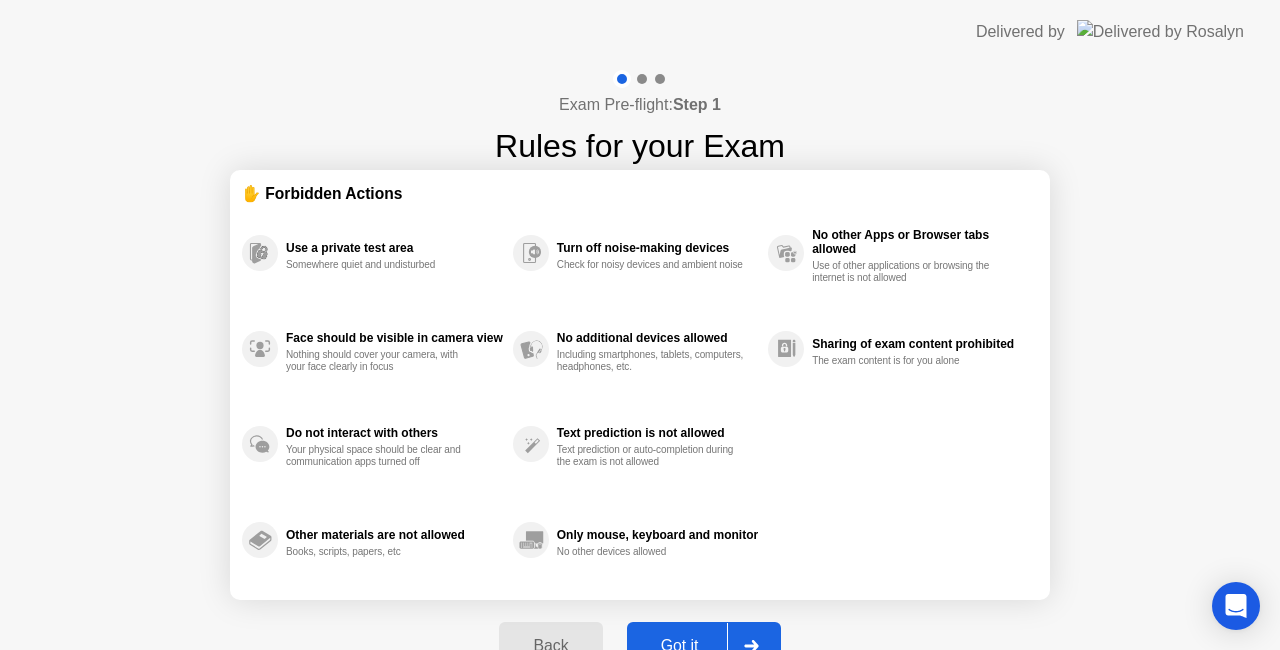 click 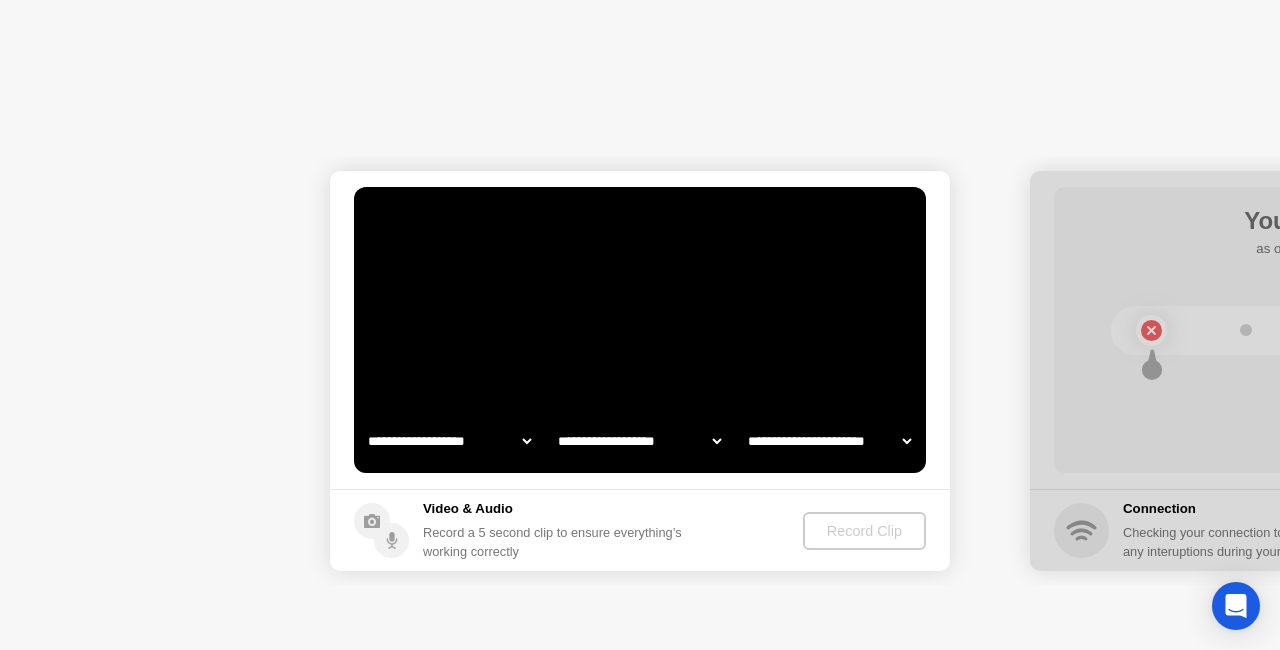 select on "**********" 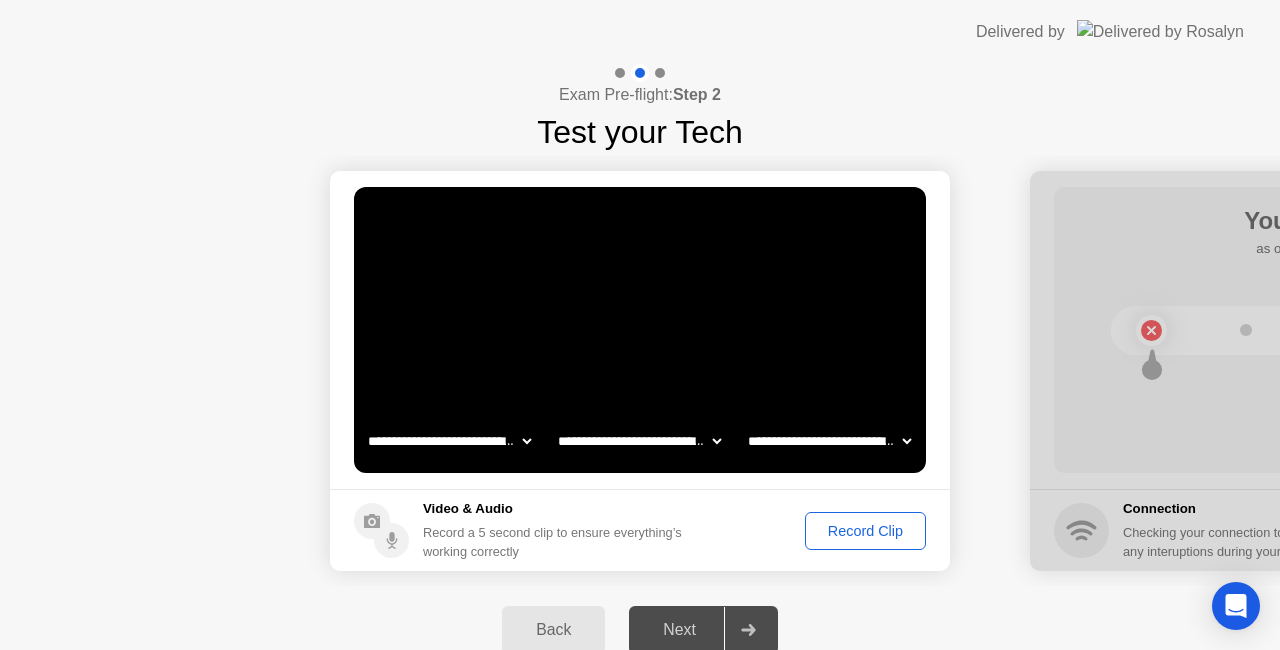 click on "Record Clip" 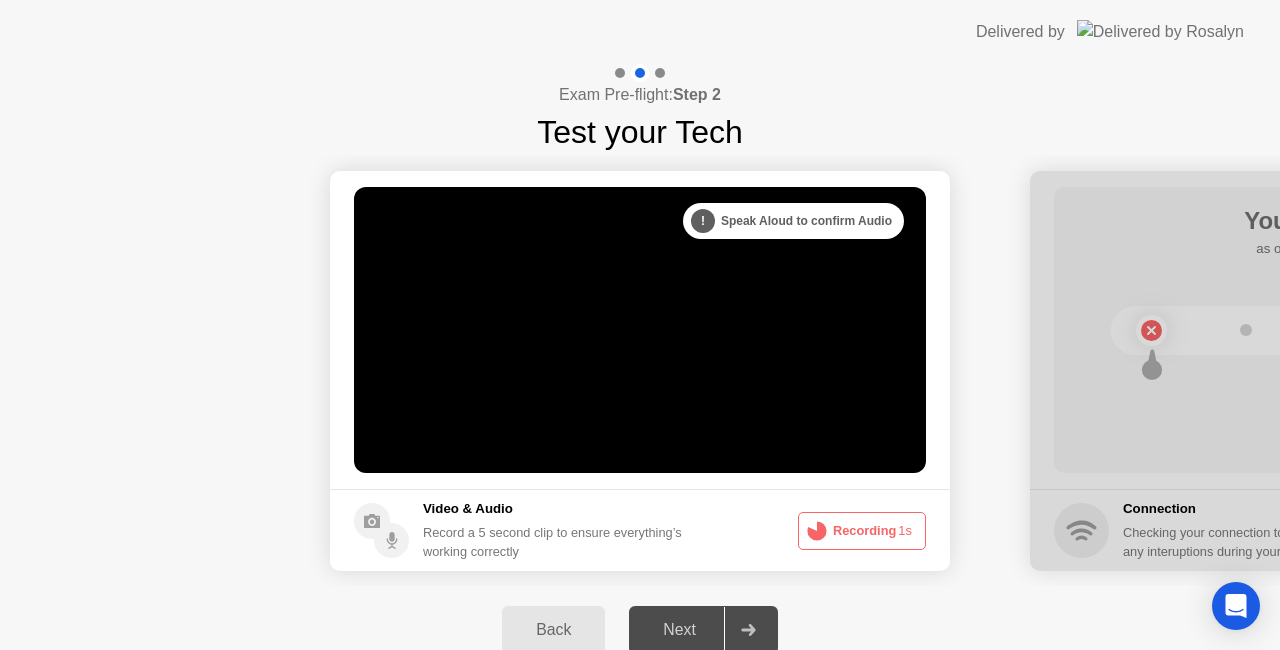 click 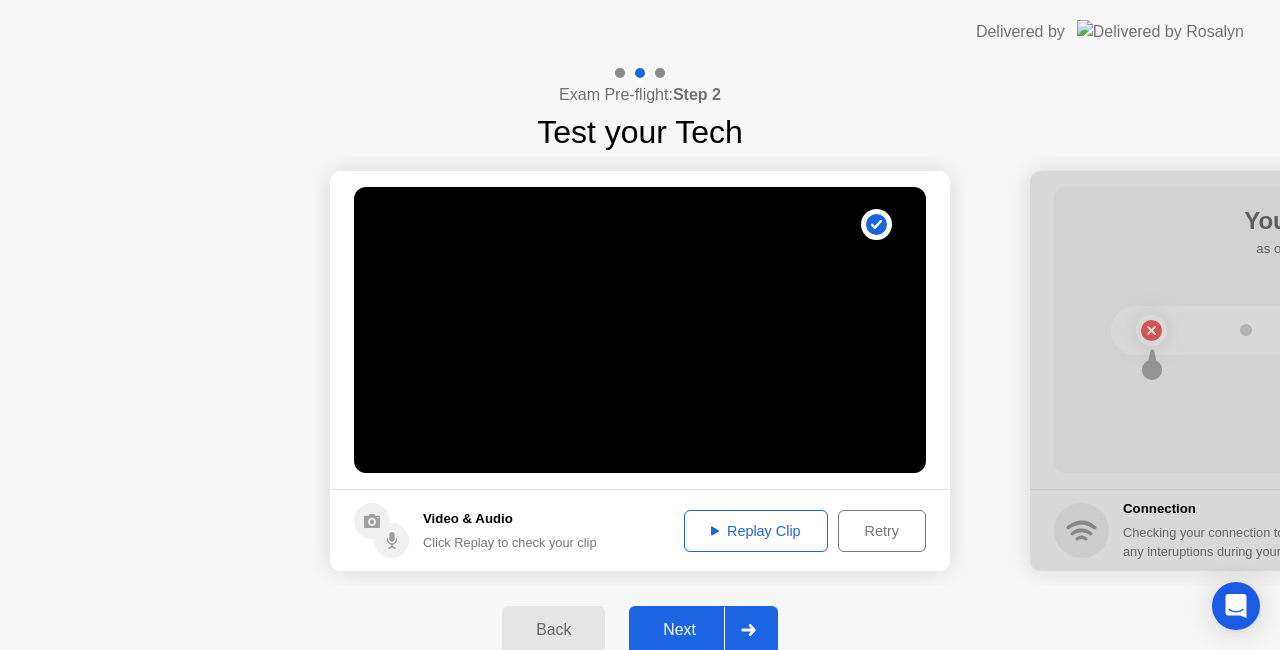 click on "Back" 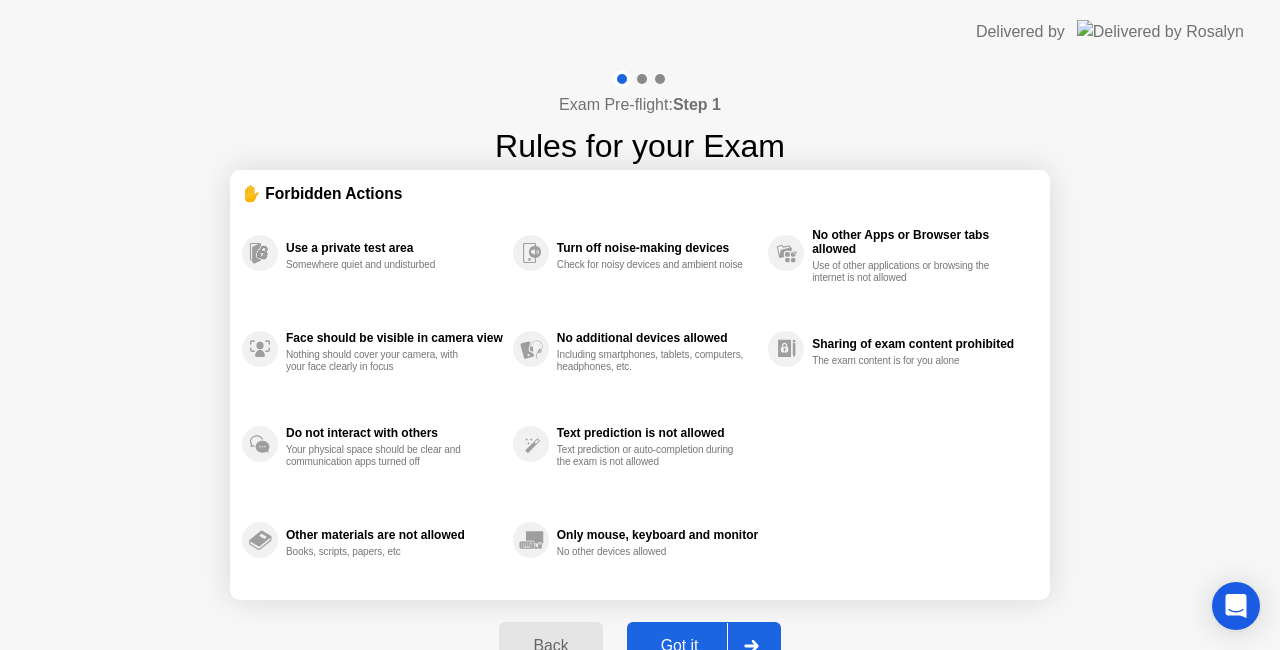 click 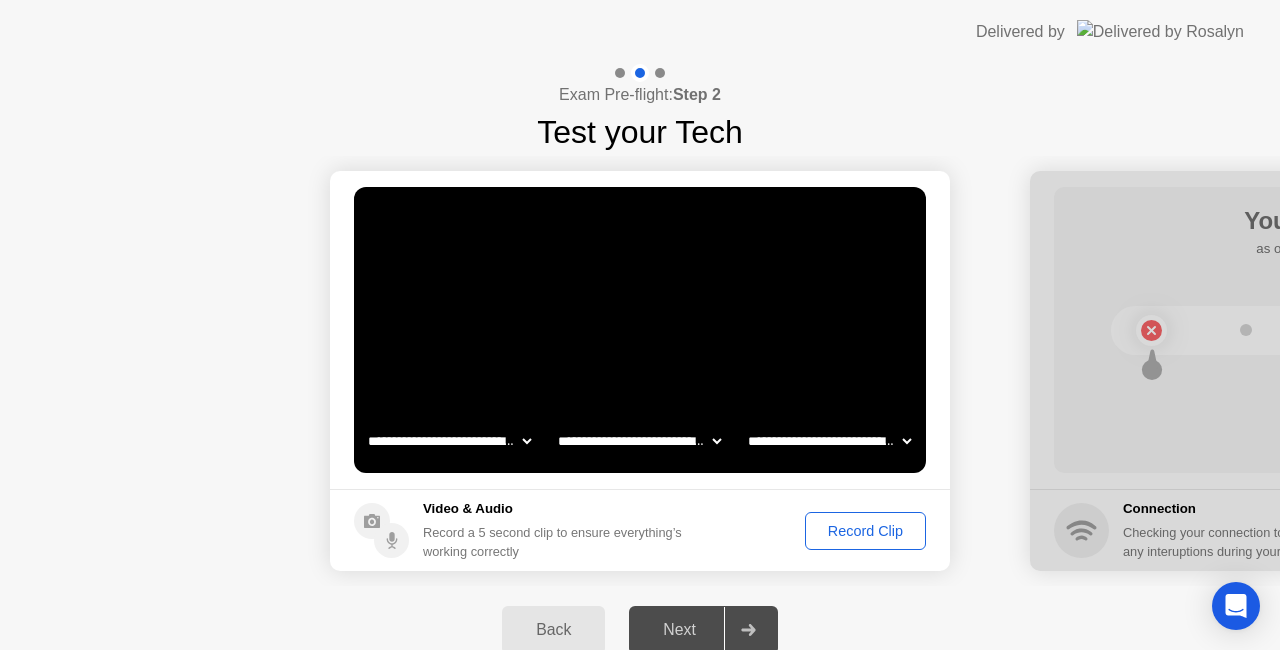 click on "Record Clip" 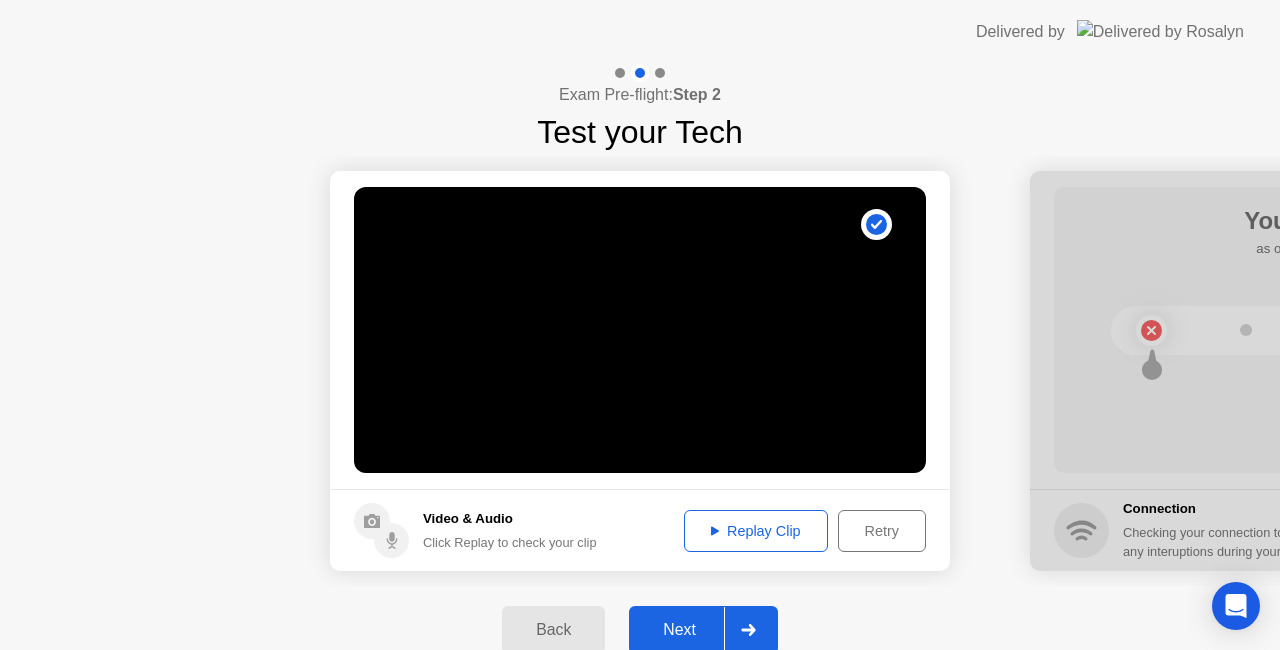 click on "Back" 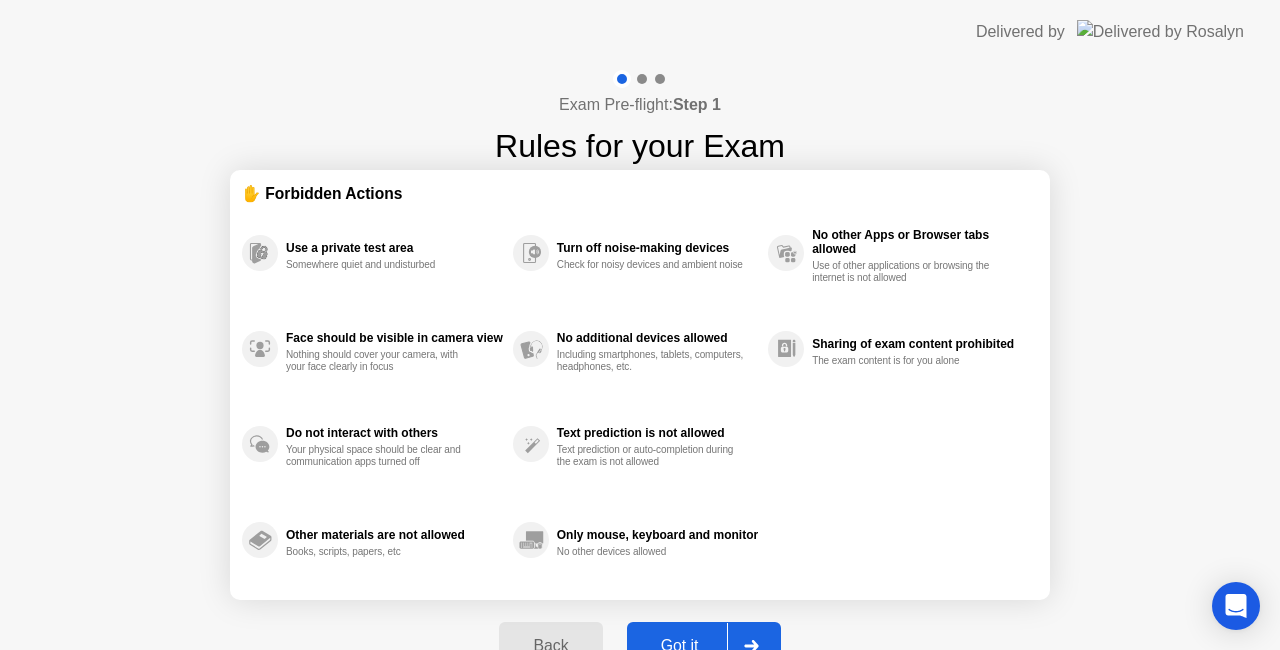 click 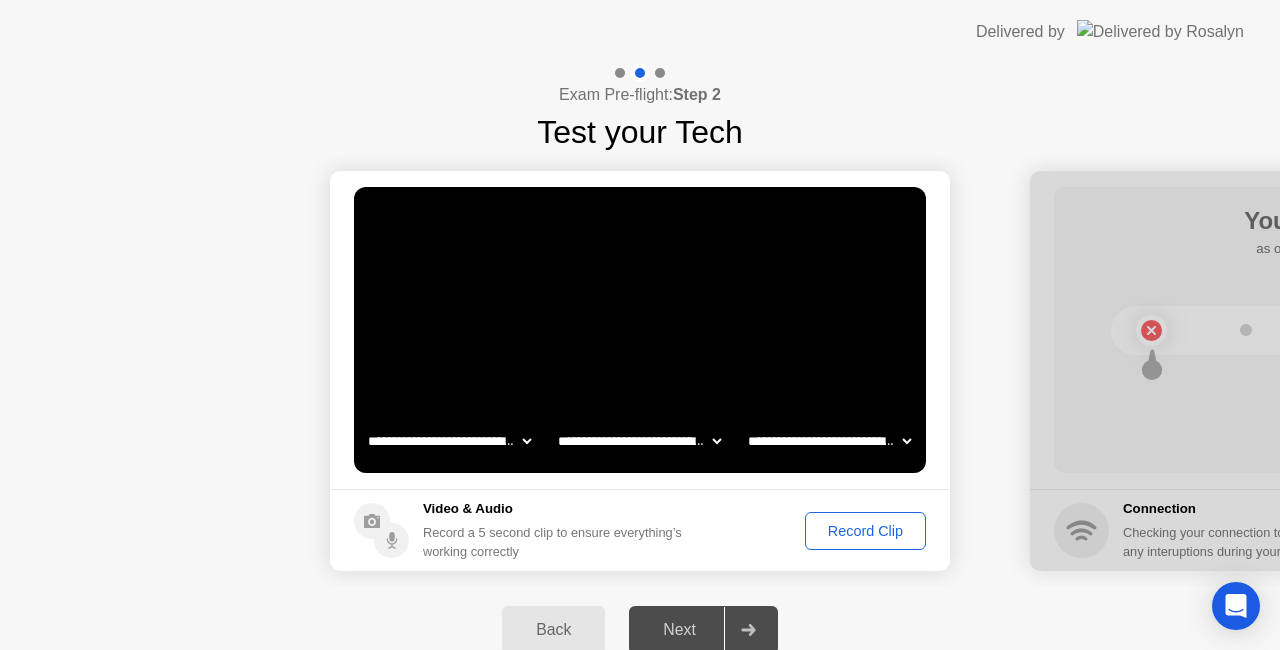 click on "Record Clip" 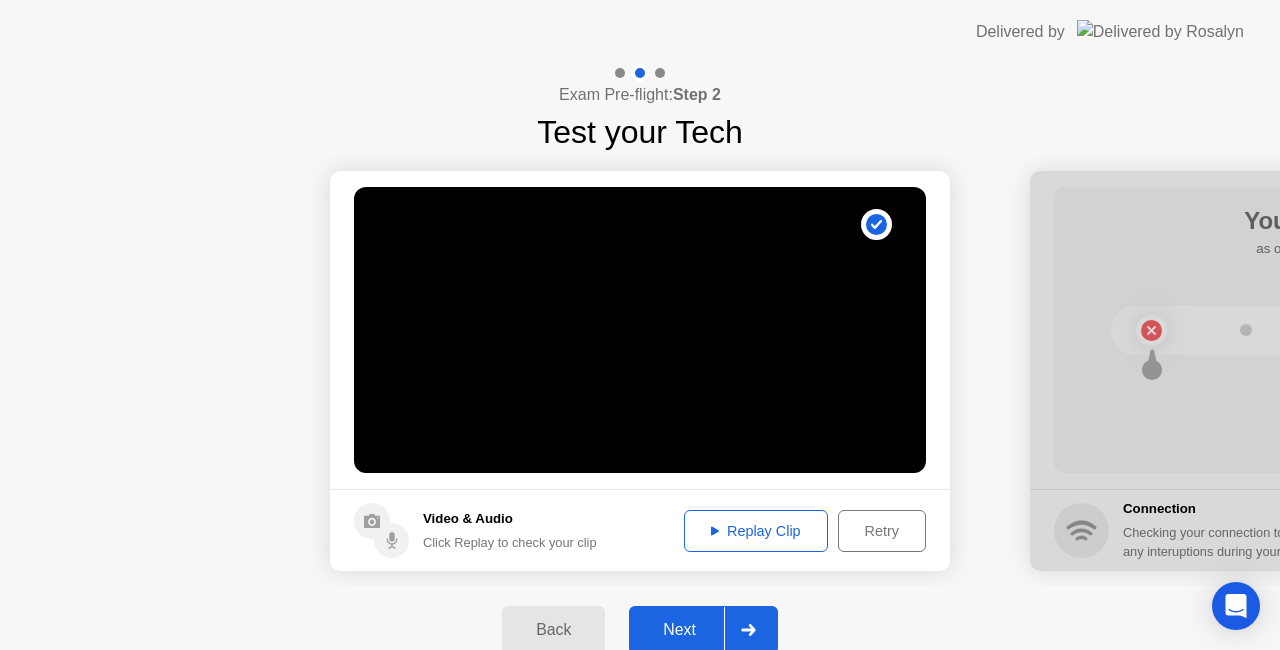 click on "Back" 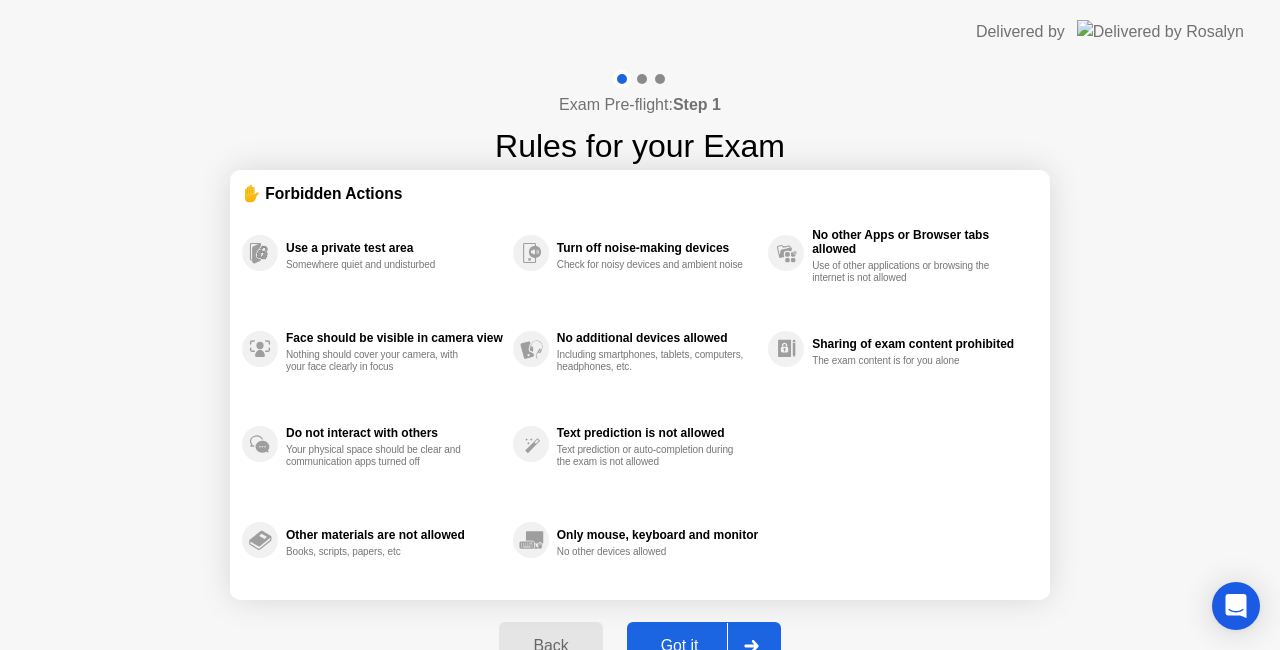 click 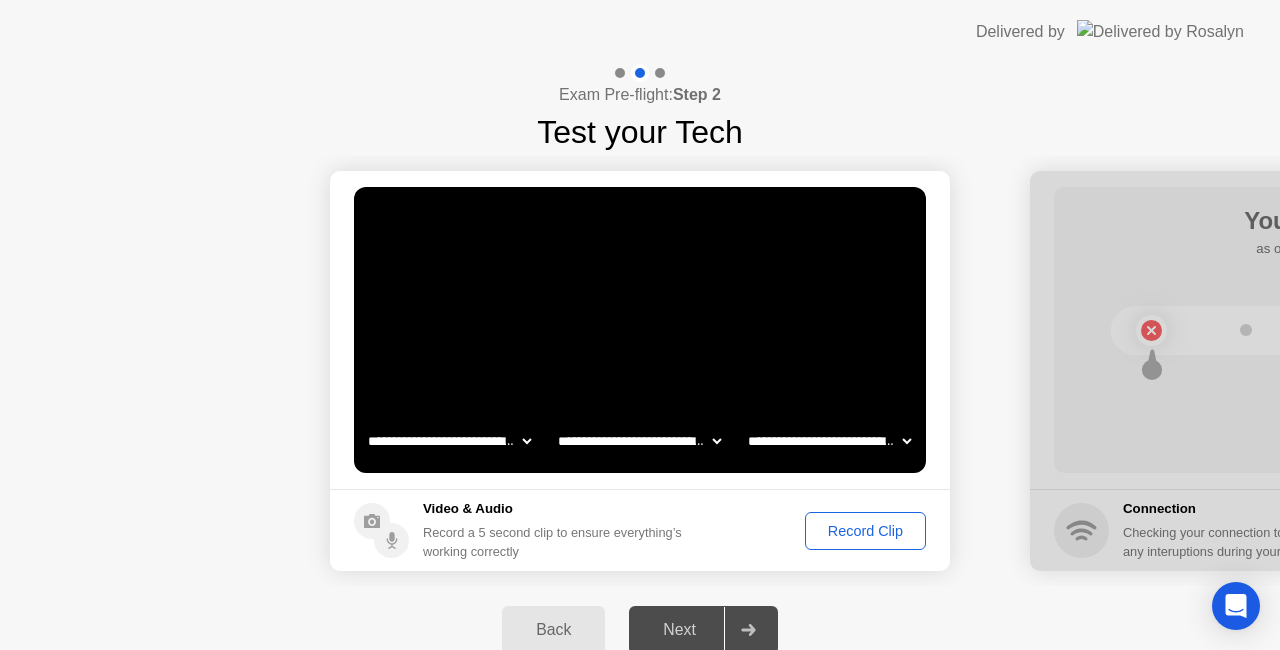 click on "Record Clip" 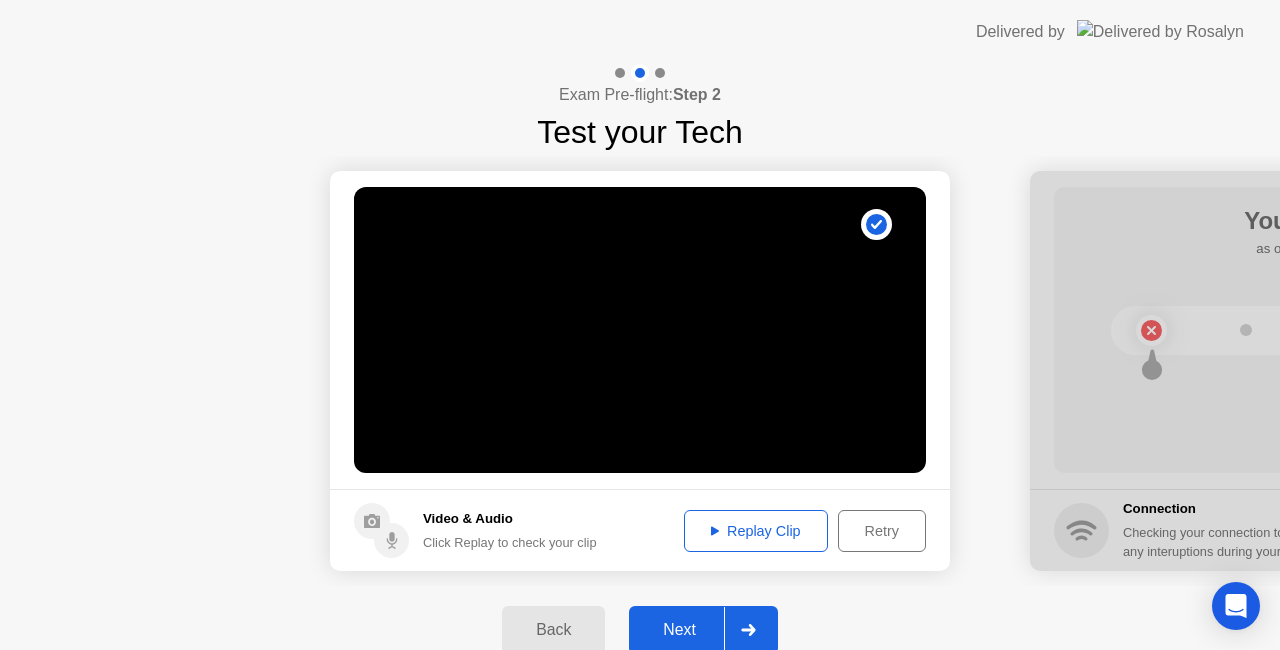 click 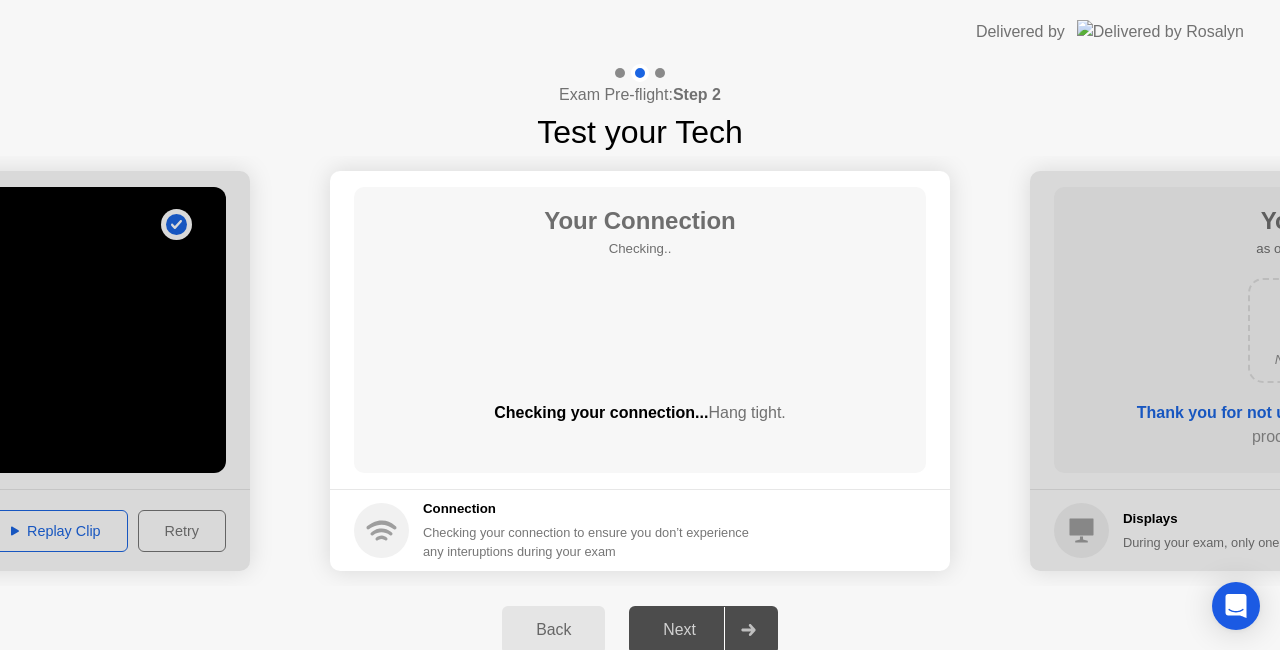 click on "Checking your connection to ensure you don’t experience any interuptions during your exam" 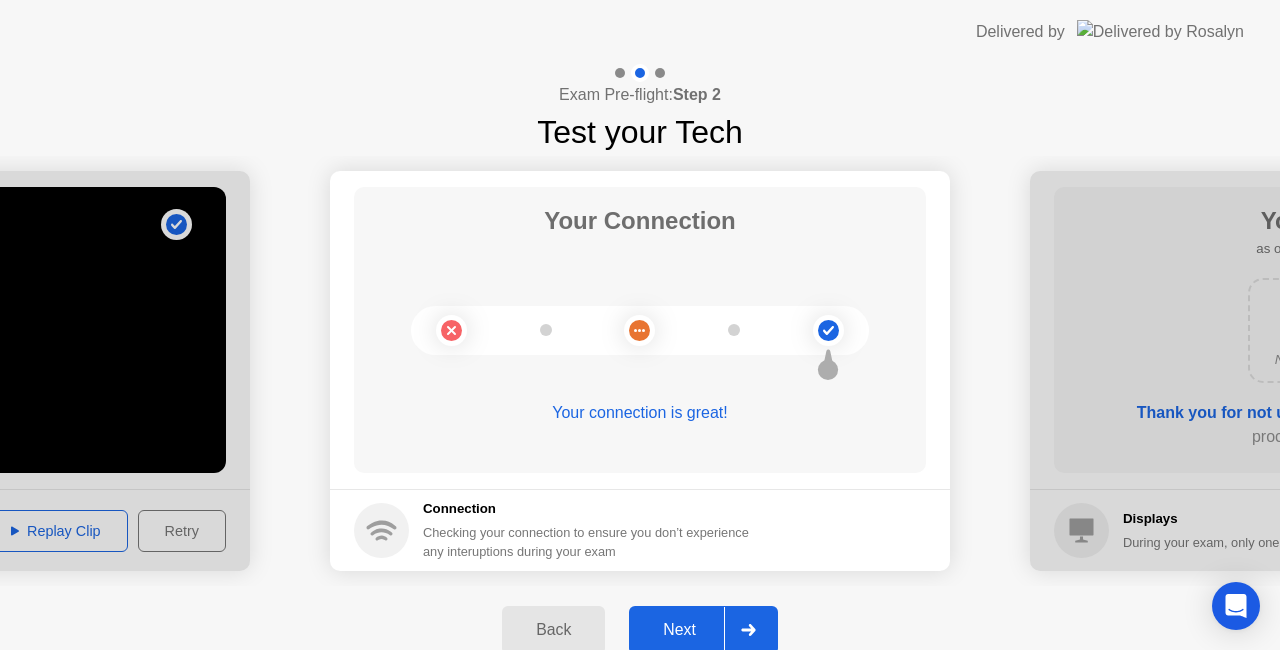 click 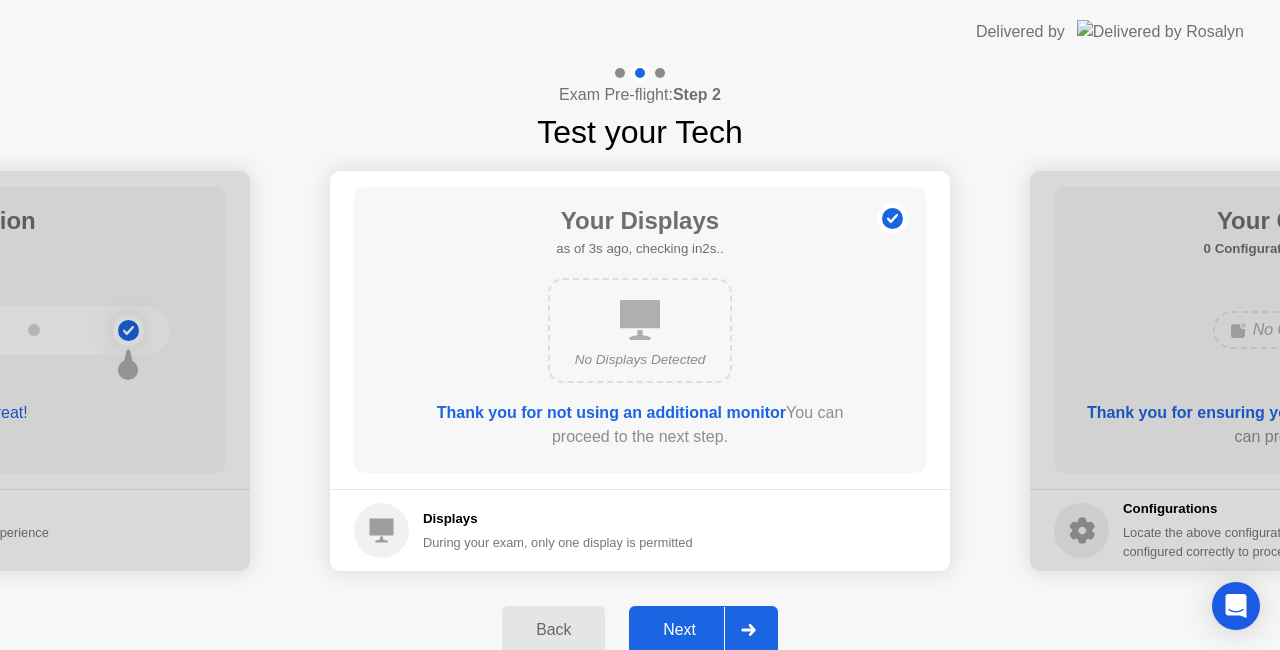 click 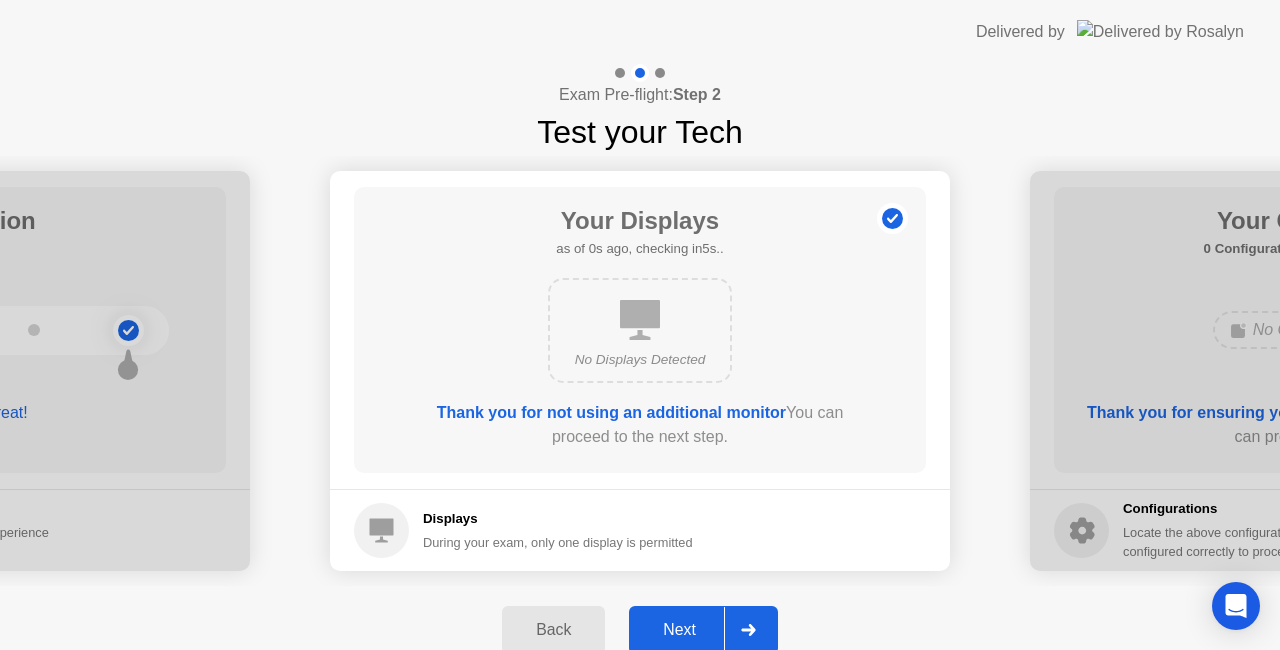 click 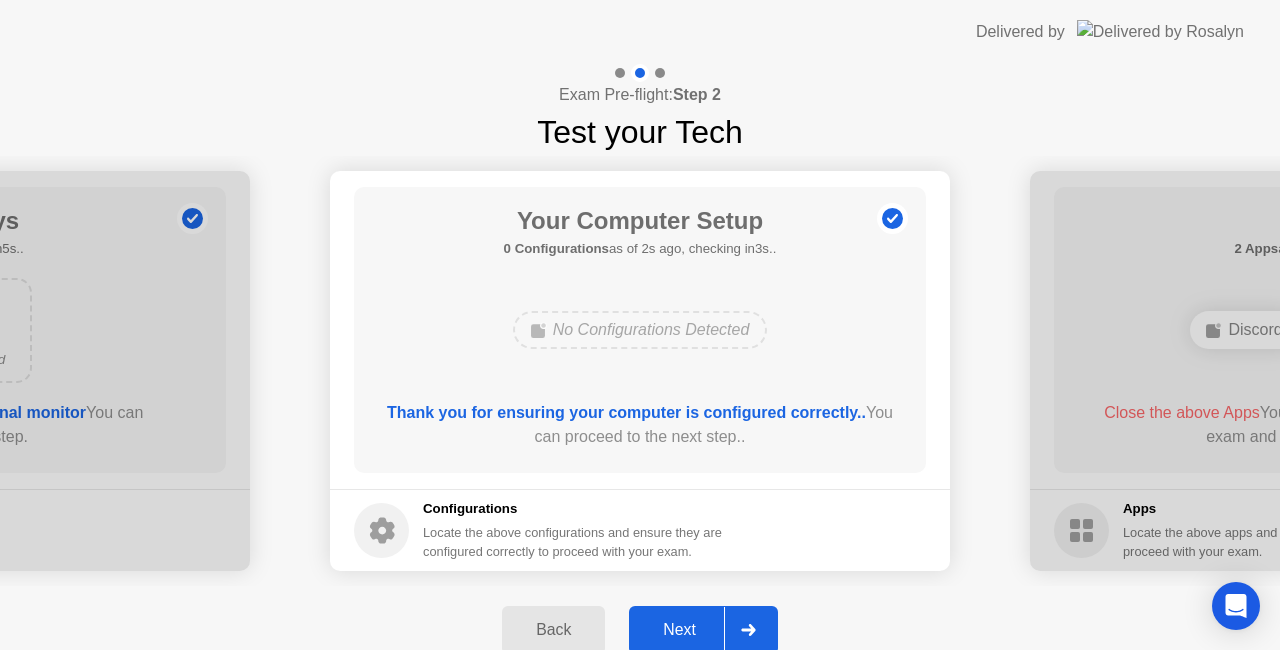 click 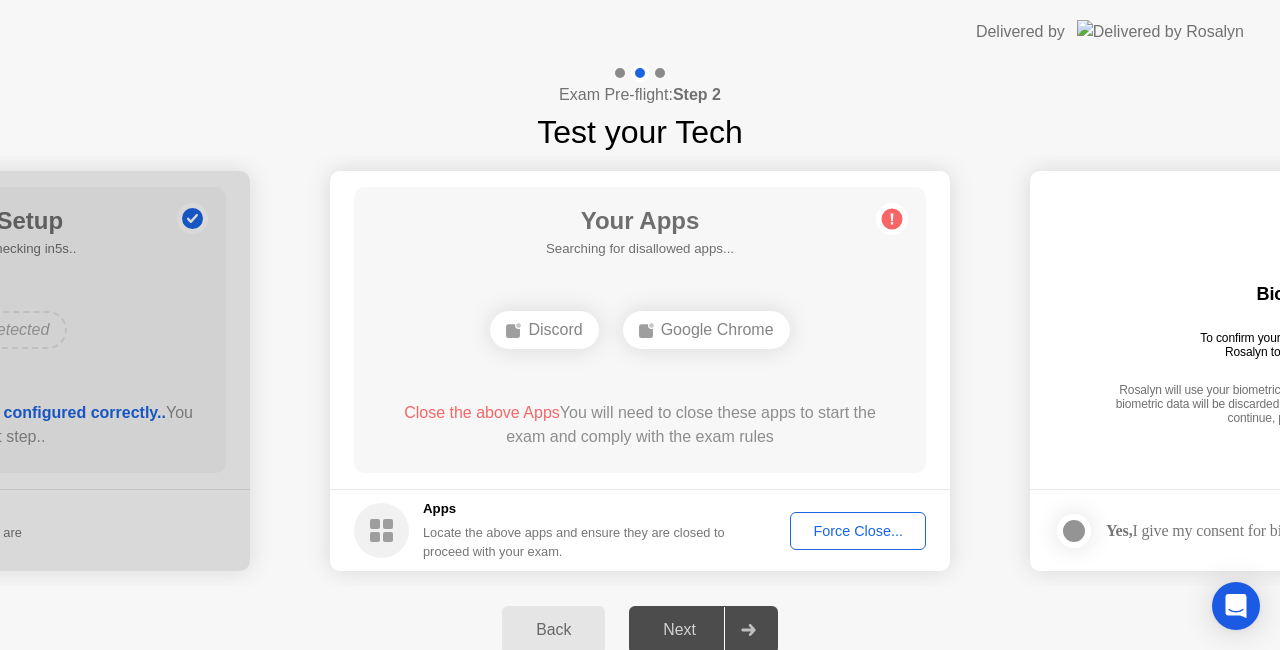 click on "Force Close..." 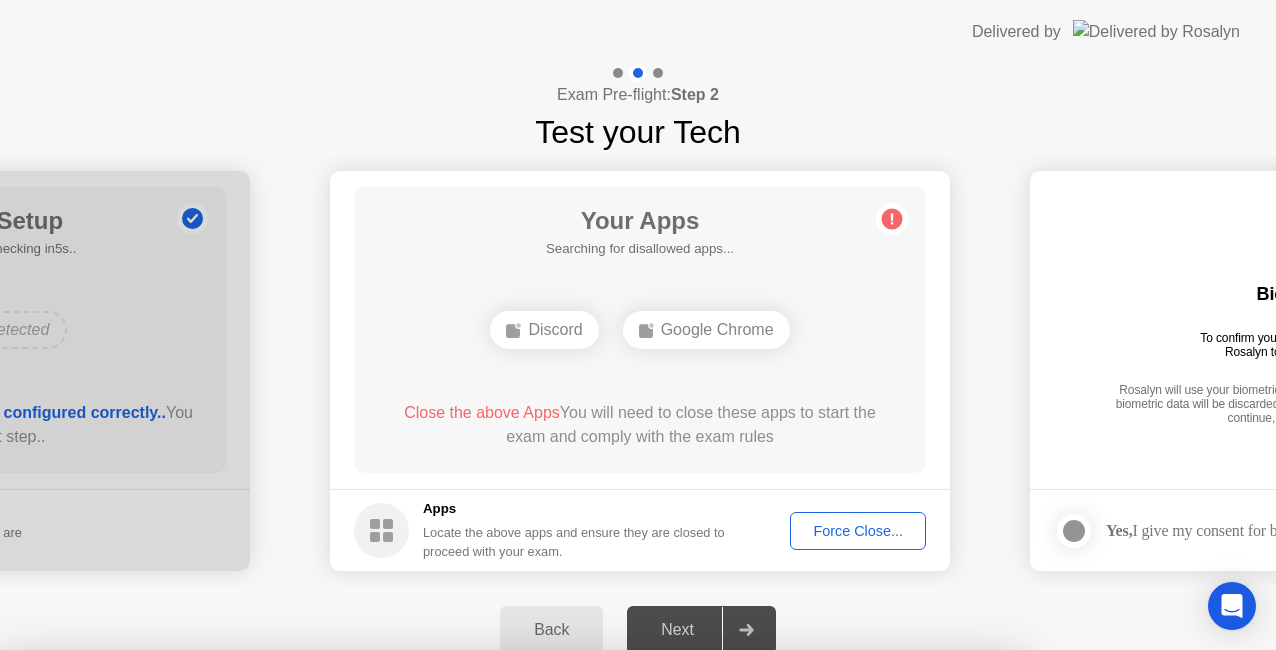 click on "Confirm" at bounding box center [577, 926] 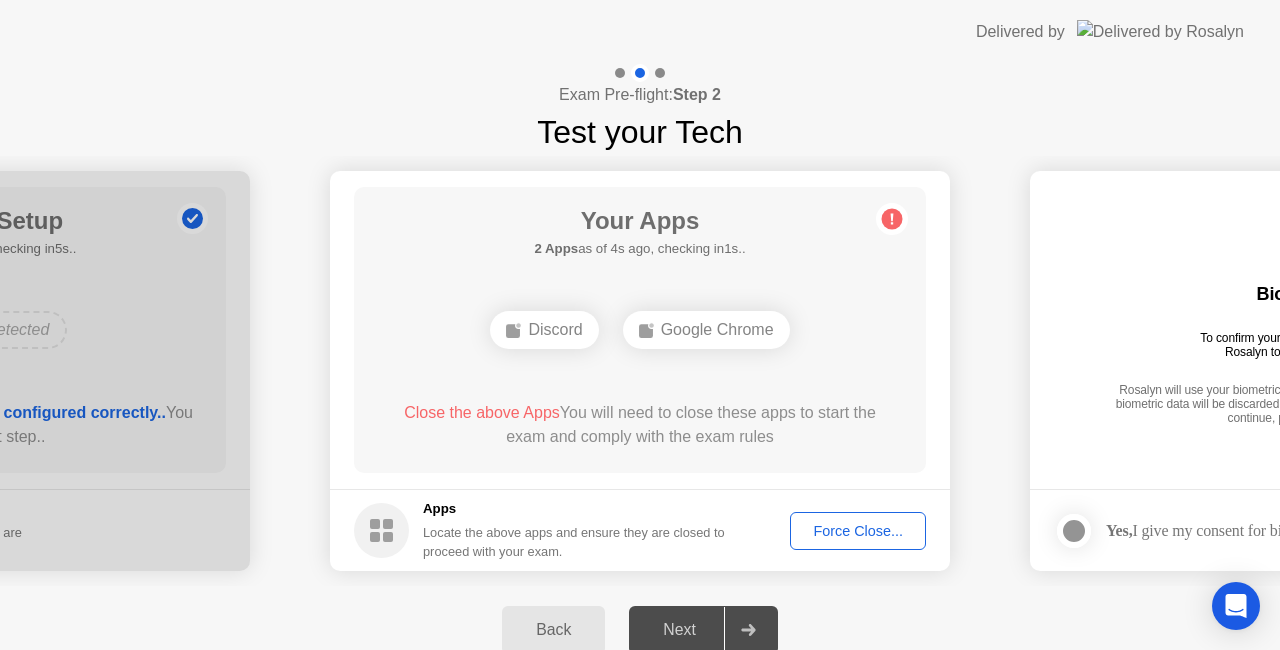 click on "Force Close..." 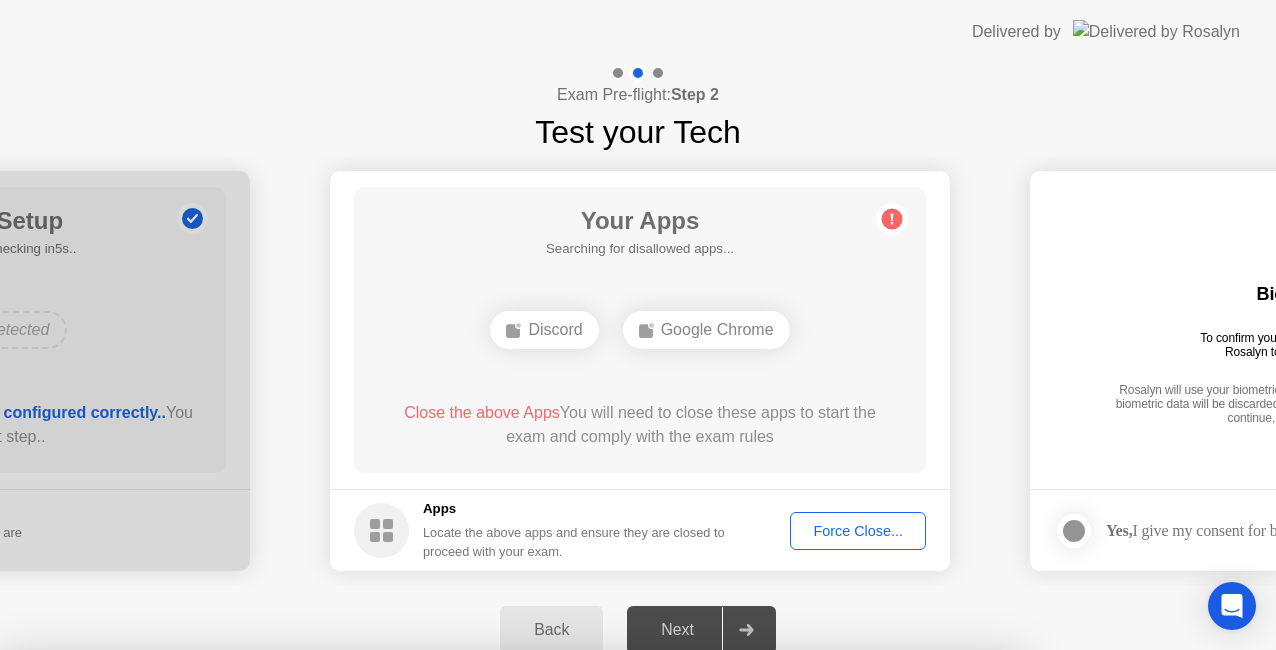 click on "Confirm" at bounding box center [577, 926] 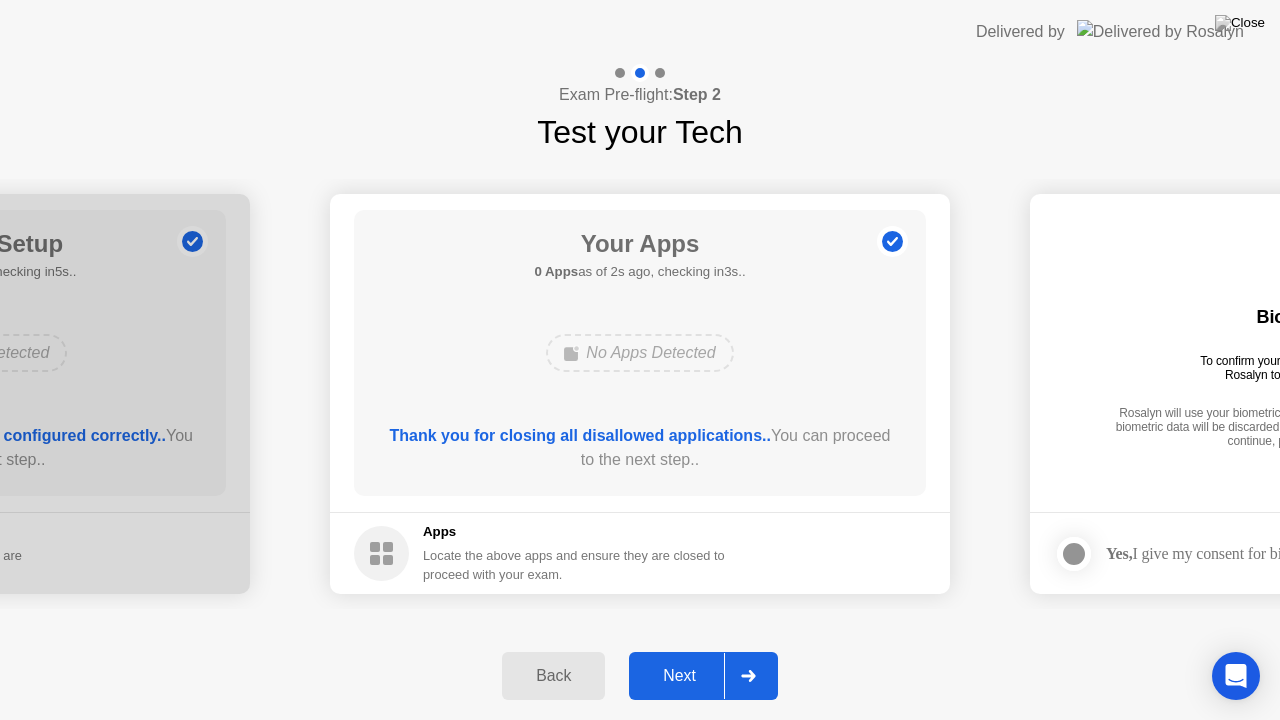 click 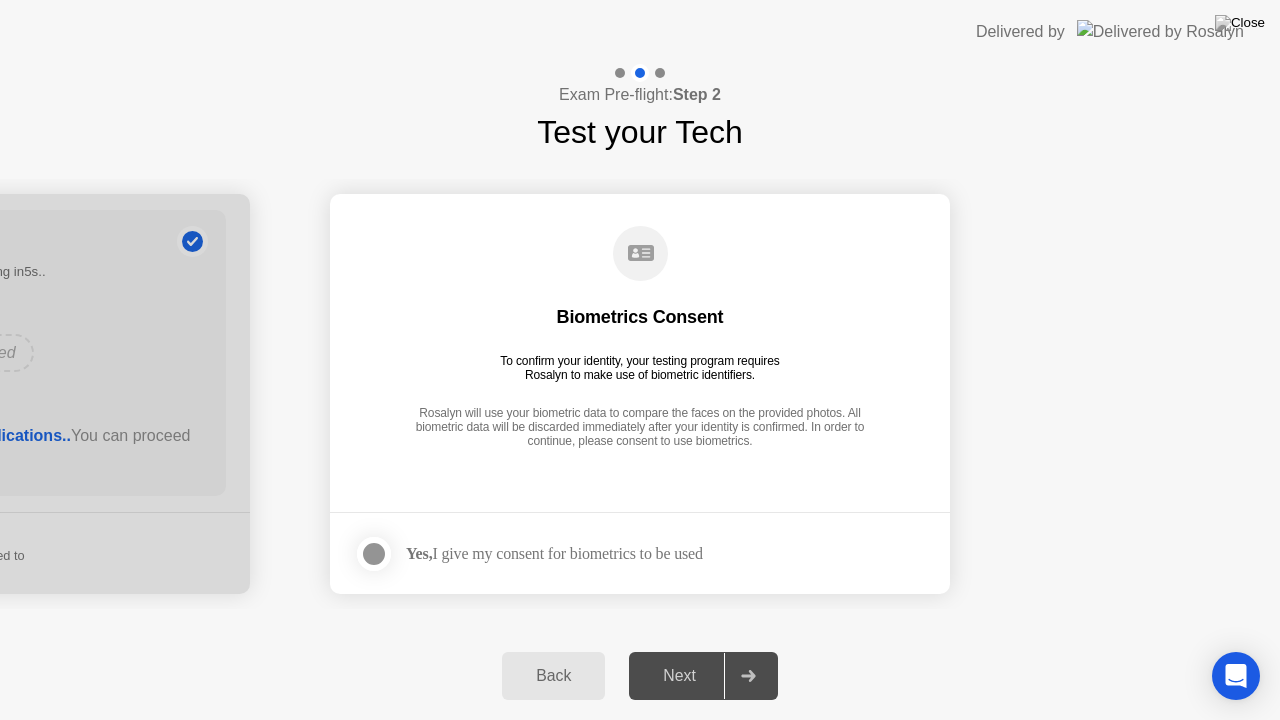 click 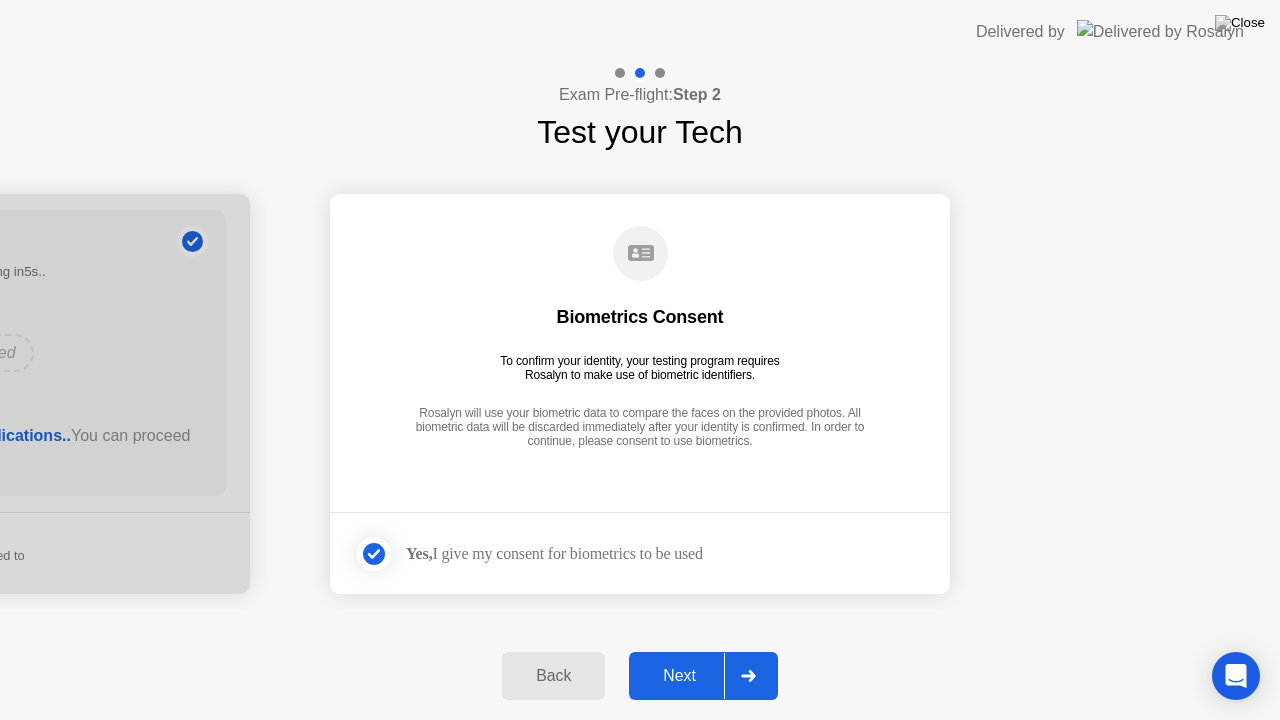 click 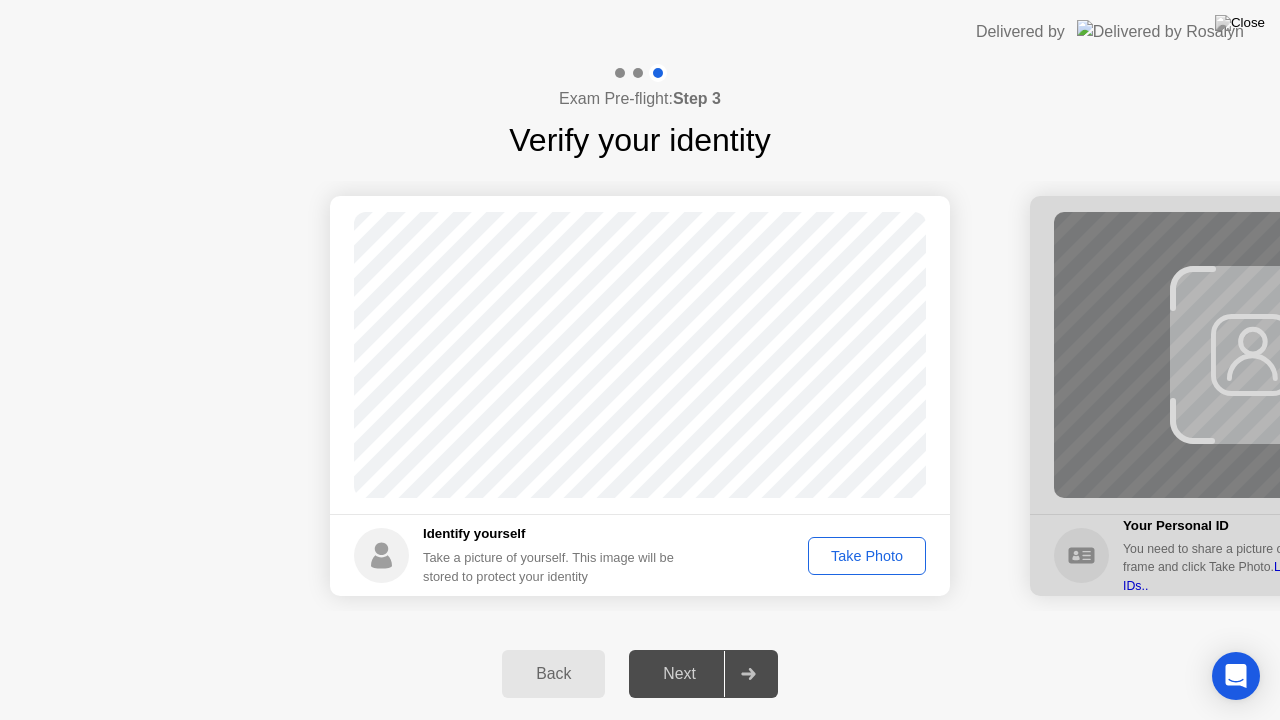 click on "Take Photo" 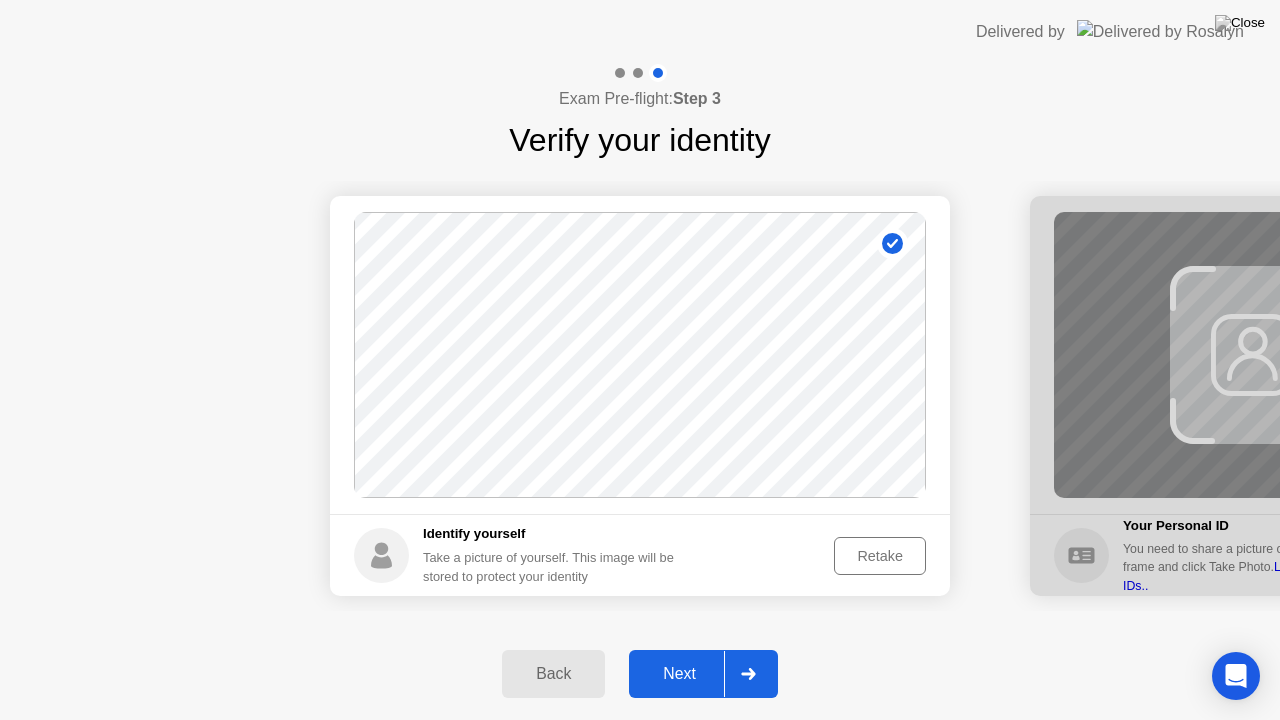 click 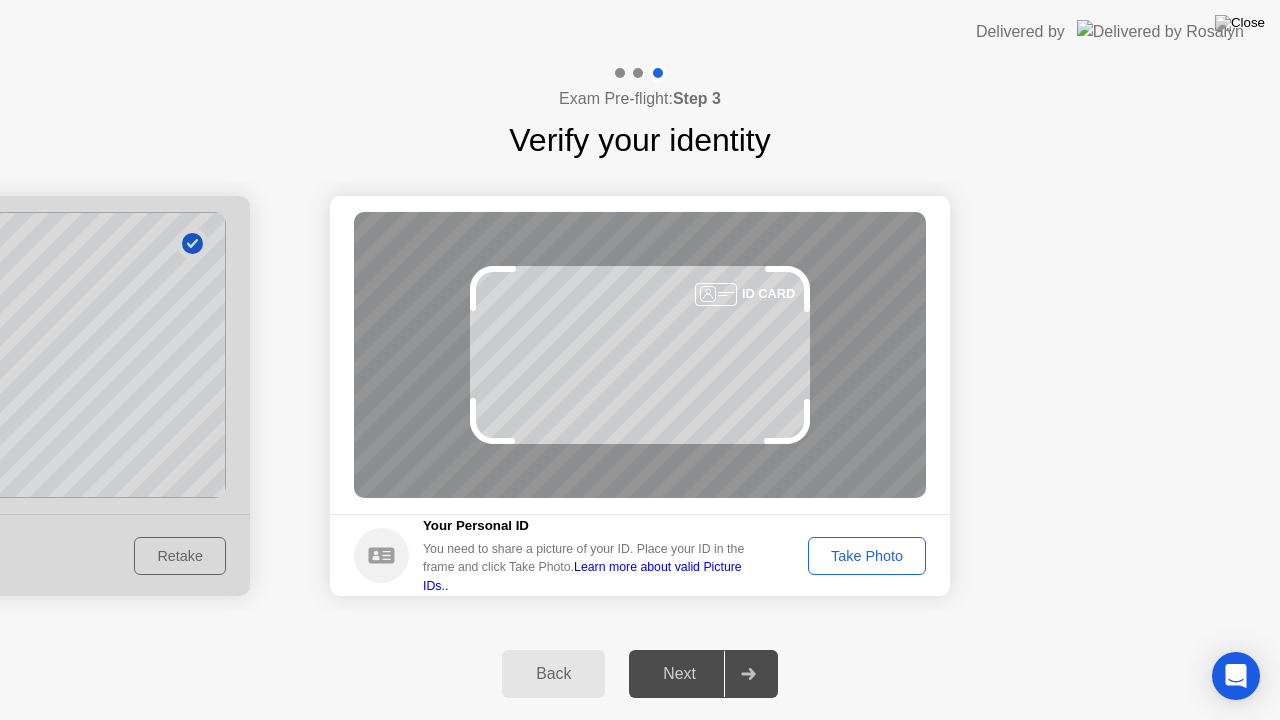 click 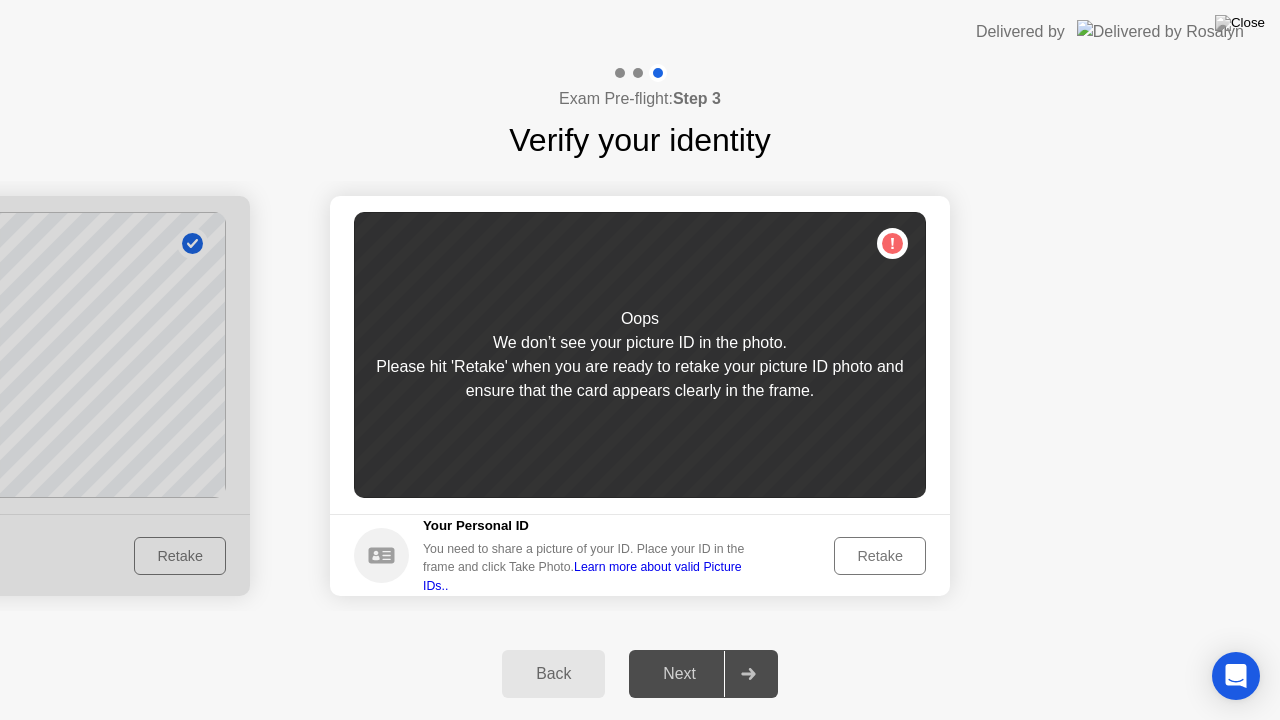 click on "Oops We don’t see your picture ID in the photo. Please hit 'Retake' when you are ready to retake your picture ID photo and ensure that the card appears clearly in the frame." 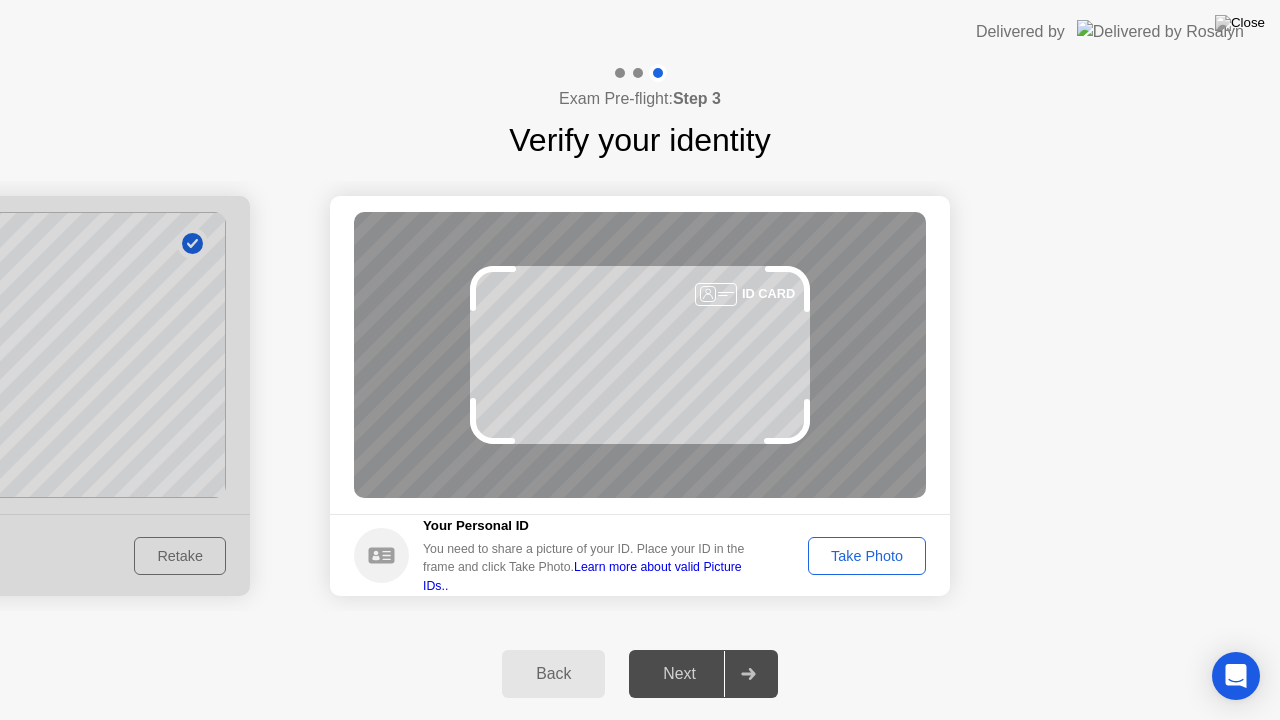 click on "Take Photo" 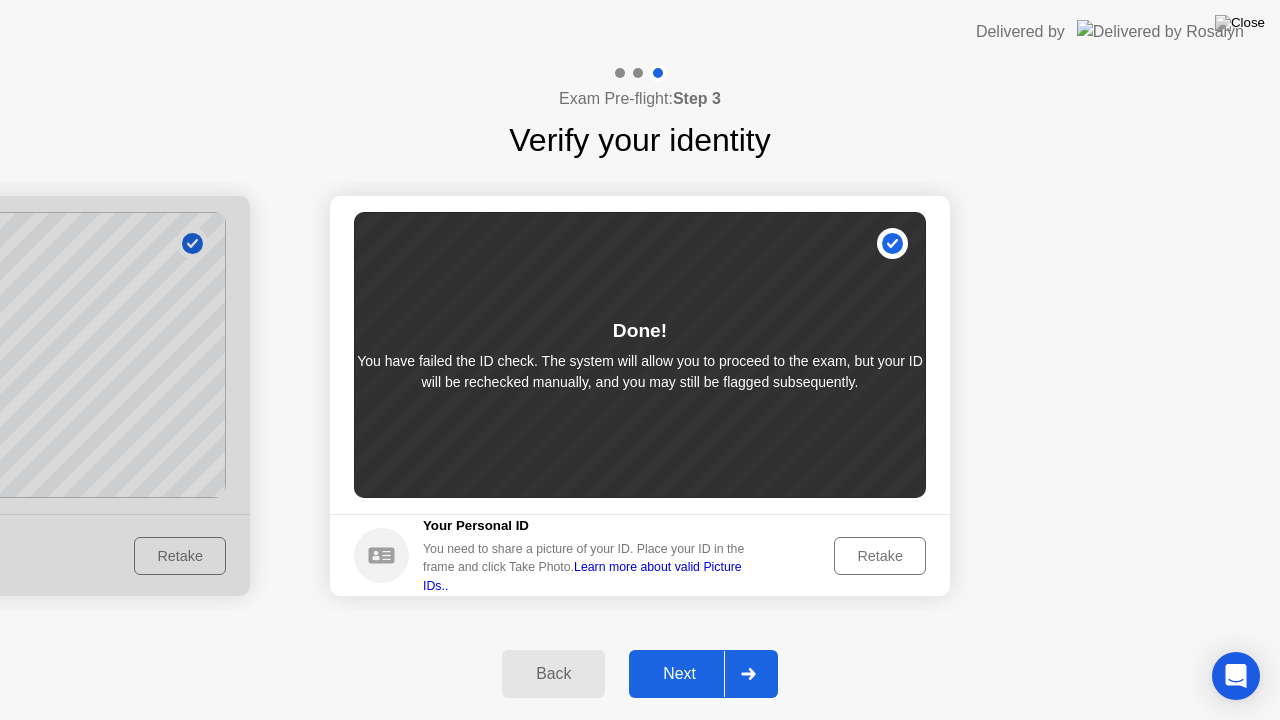 click on "Retake" 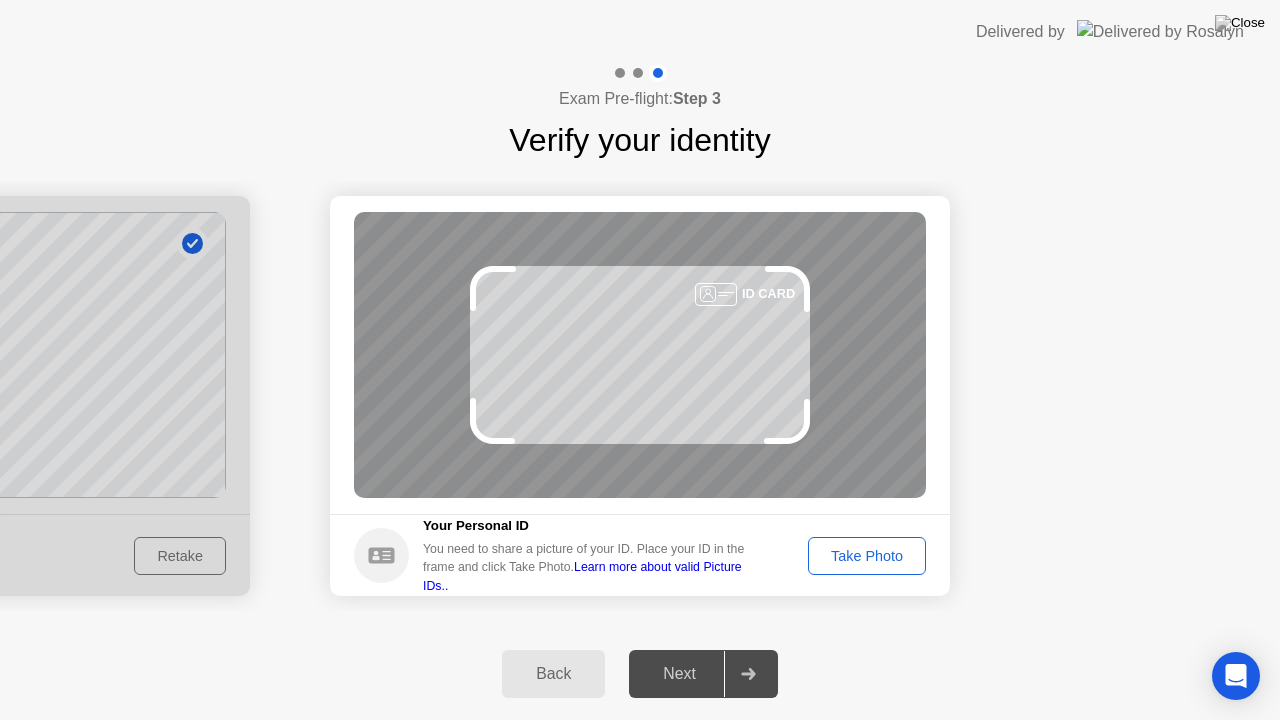click on "Take Photo" 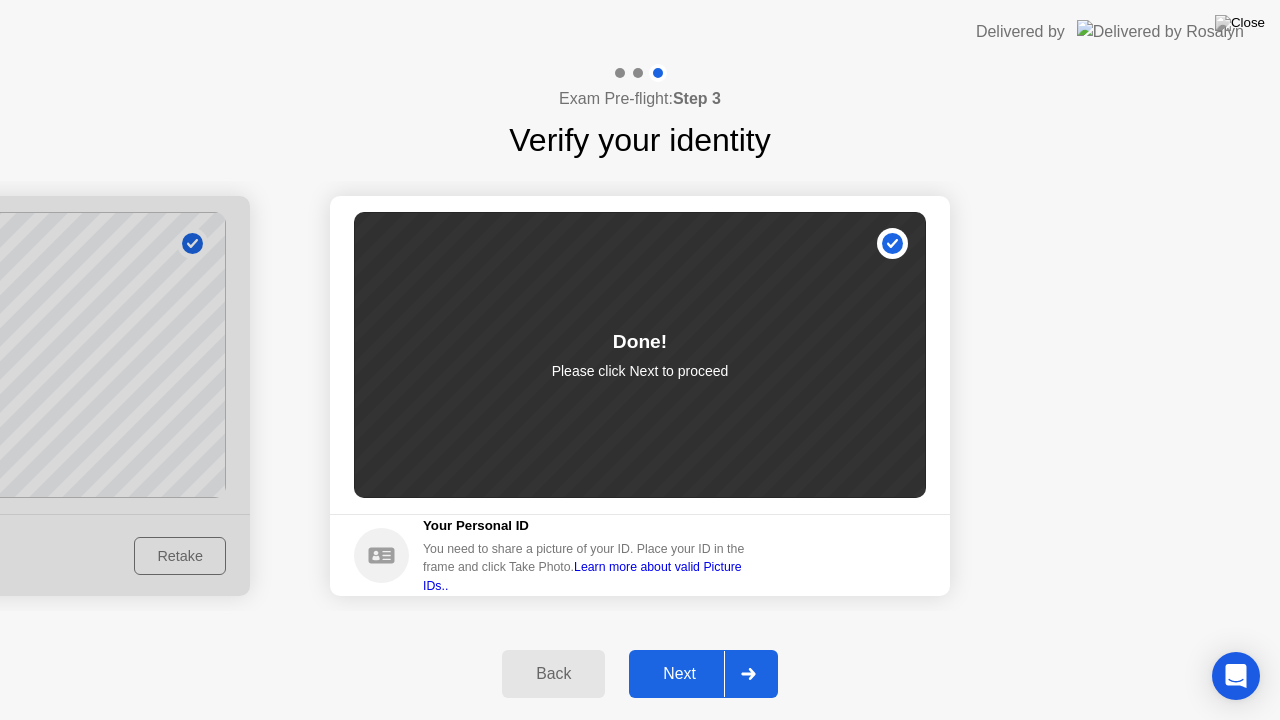 click 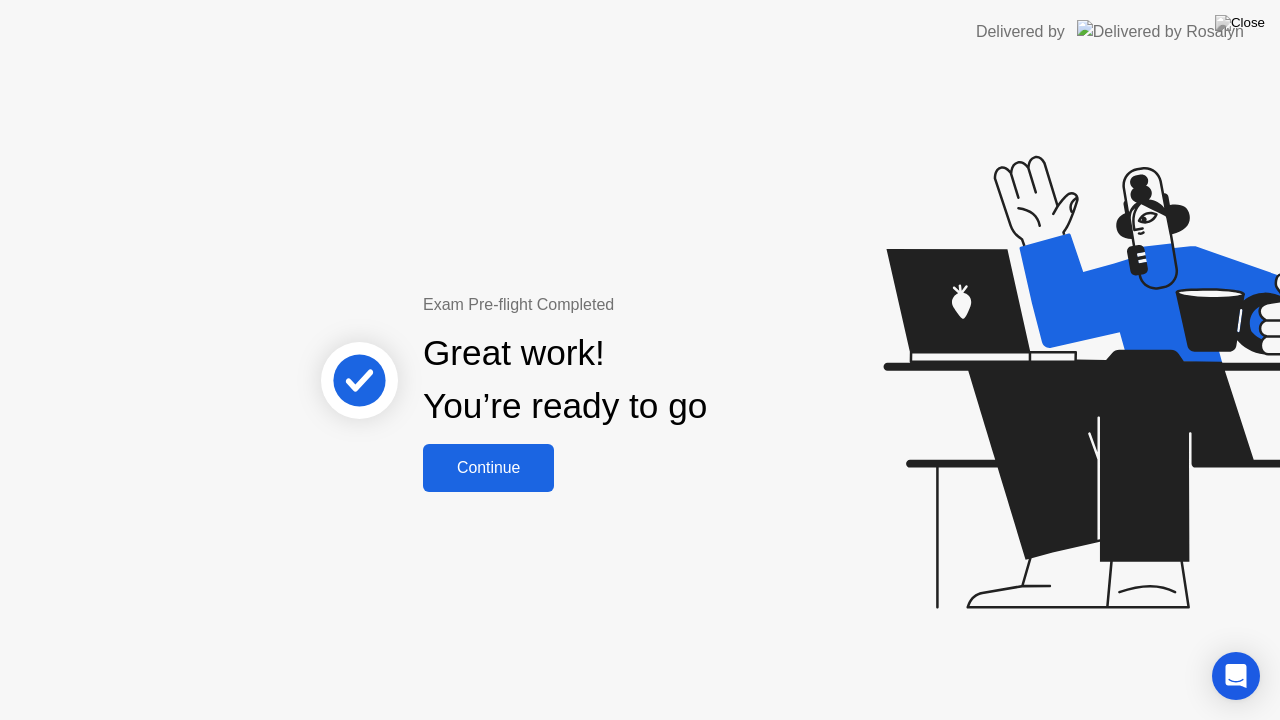 click on "Continue" 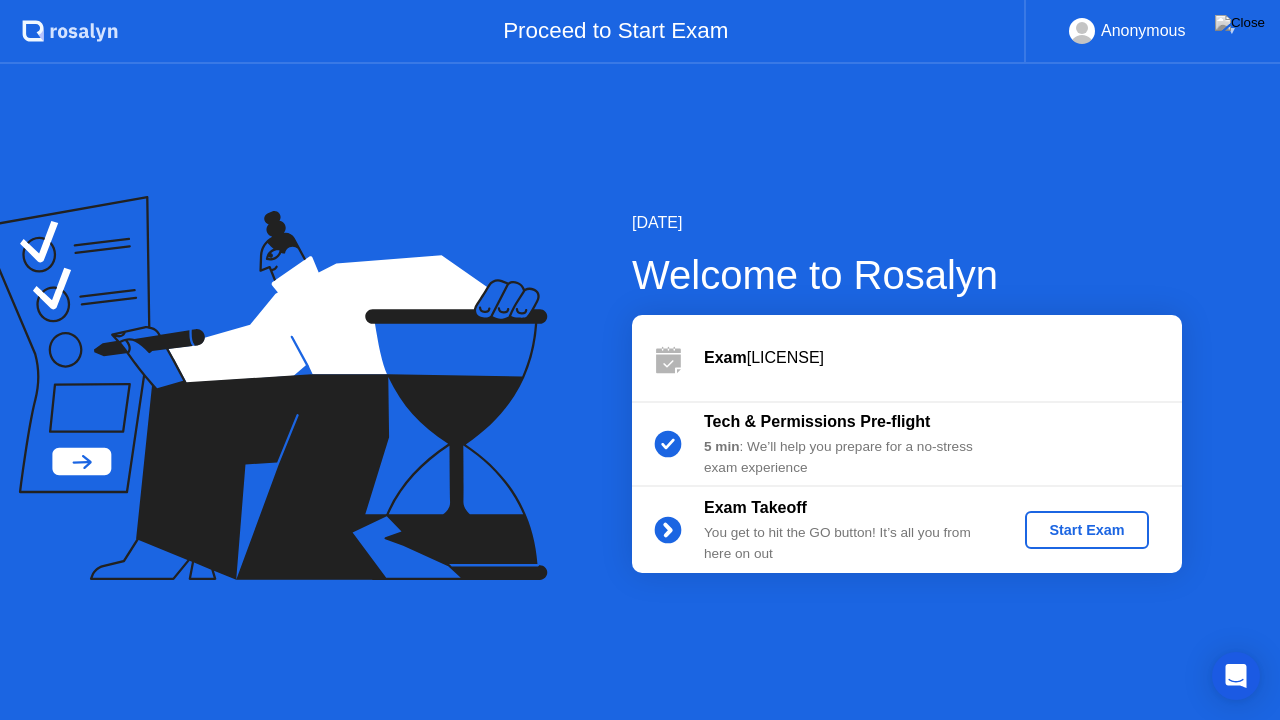 click on "Start Exam" 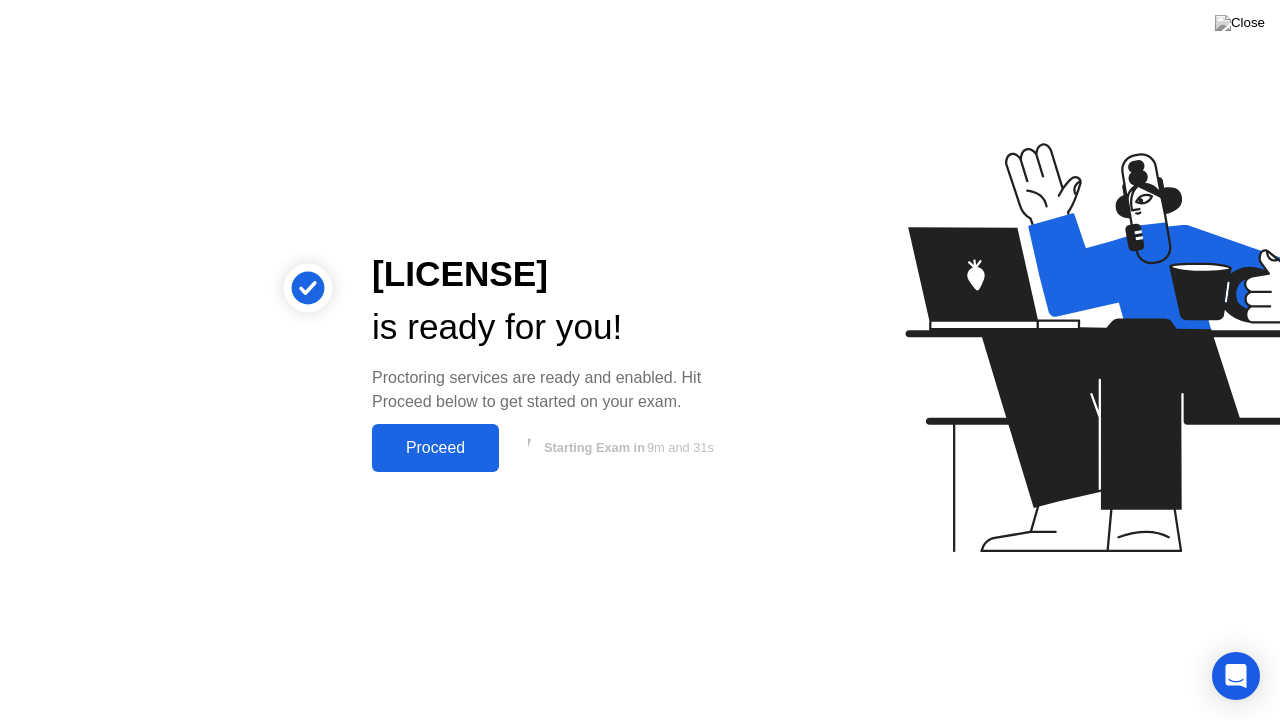 click on "Proceed" 